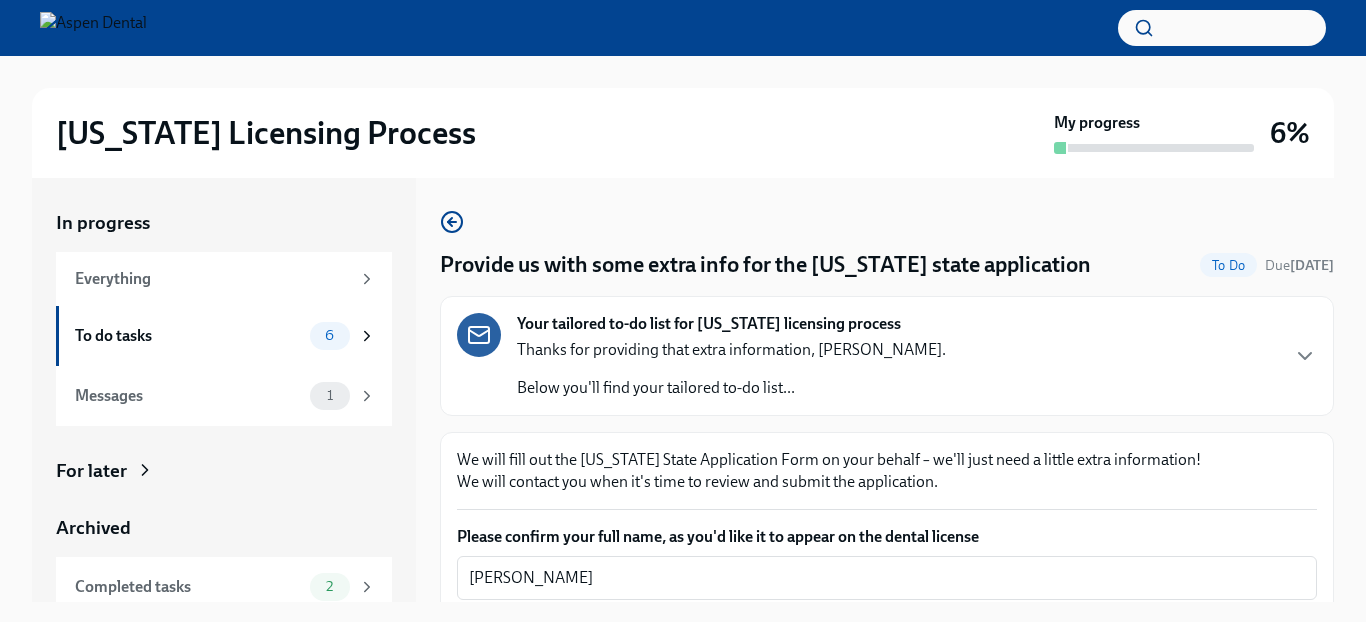 scroll, scrollTop: 36, scrollLeft: 0, axis: vertical 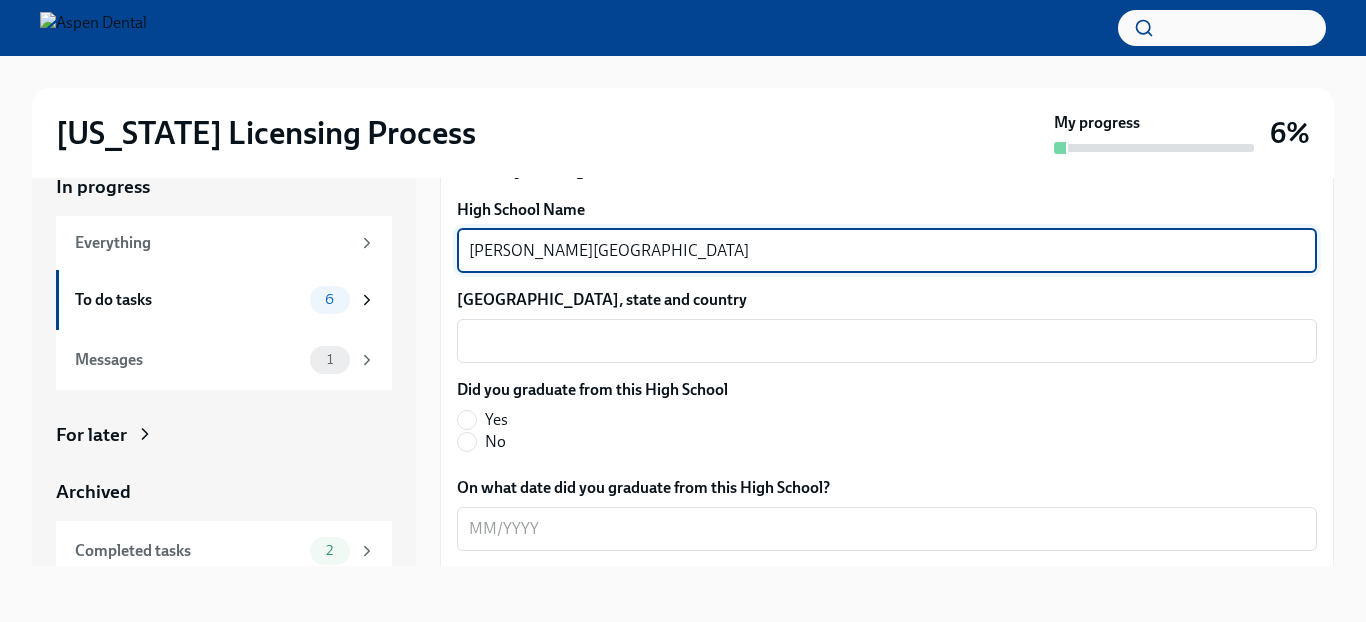 type on "[PERSON_NAME][GEOGRAPHIC_DATA]" 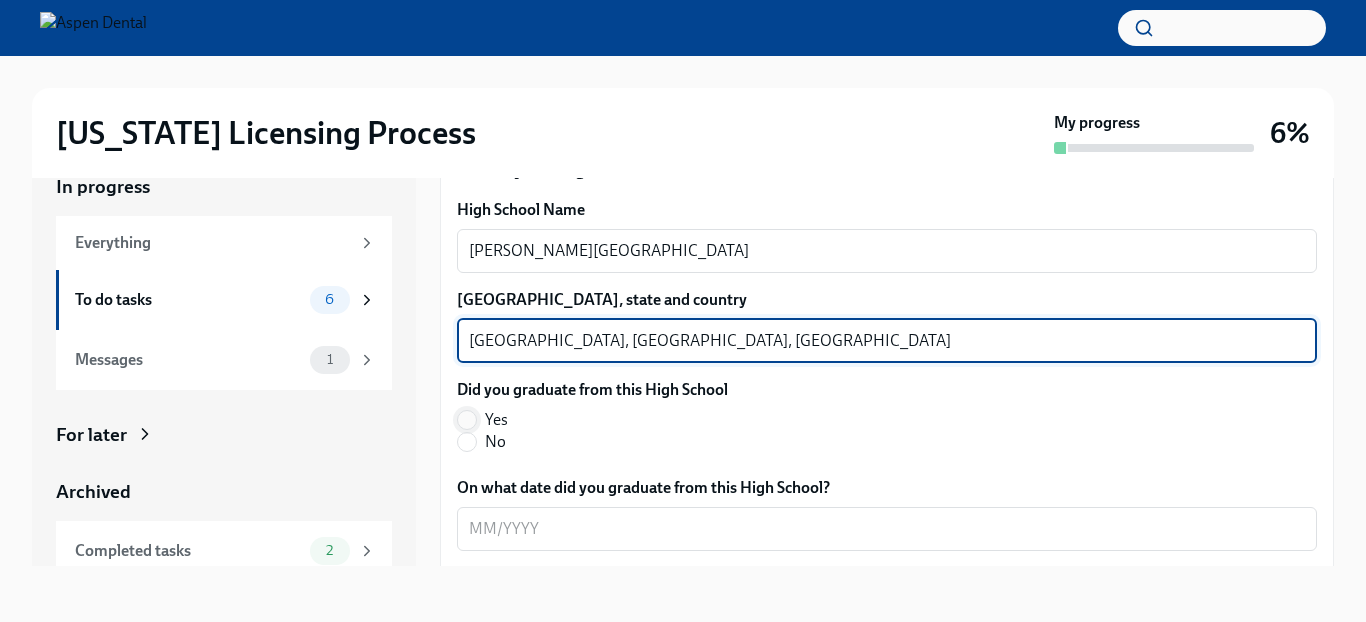 type on "[GEOGRAPHIC_DATA], [GEOGRAPHIC_DATA], [GEOGRAPHIC_DATA]" 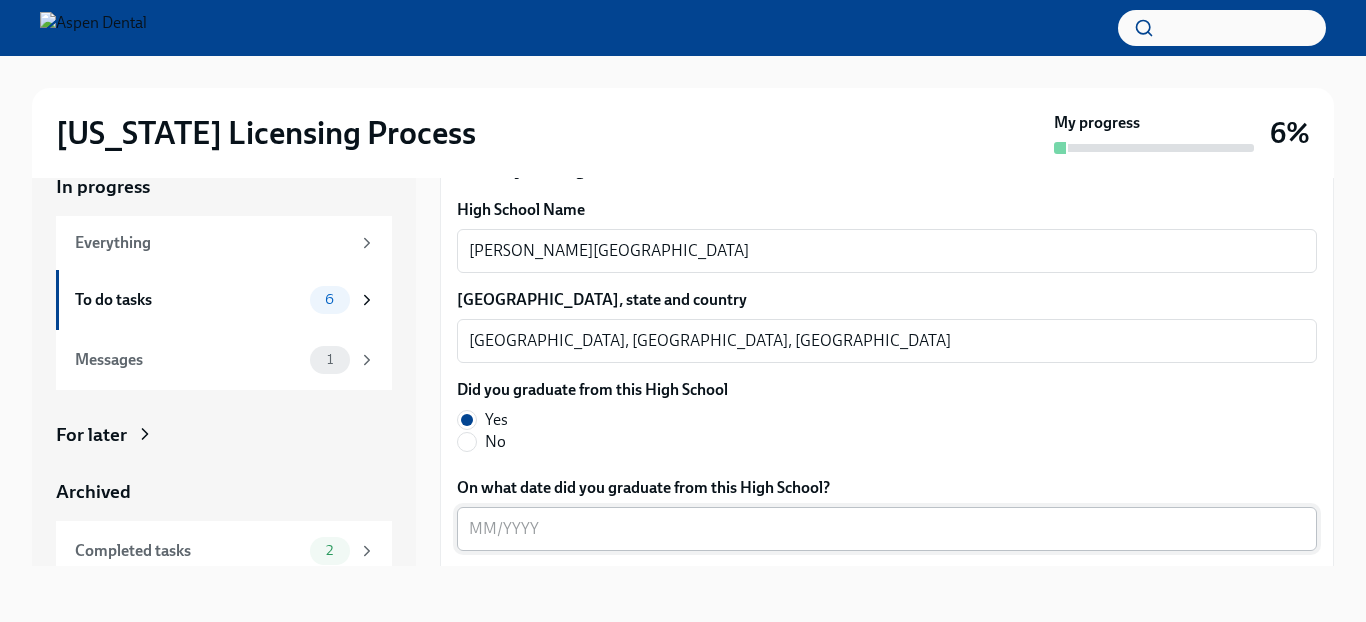 click on "x ​" at bounding box center [887, 529] 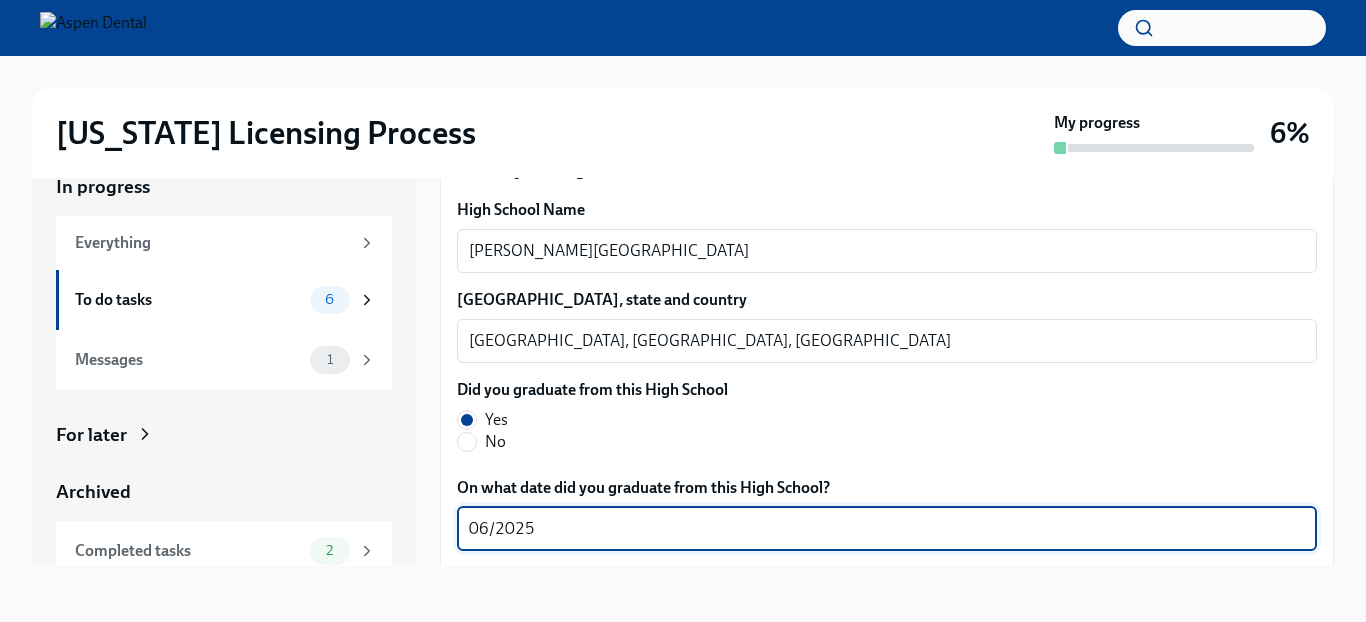 type on "06/2025" 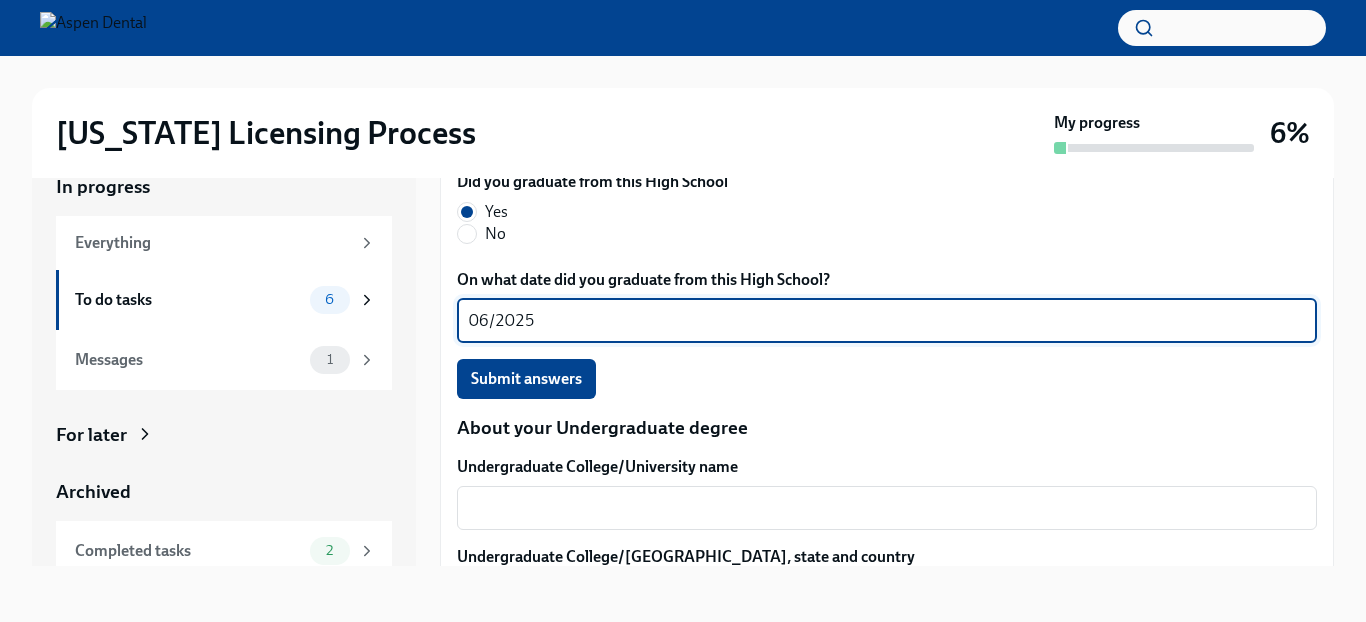 scroll, scrollTop: 1662, scrollLeft: 0, axis: vertical 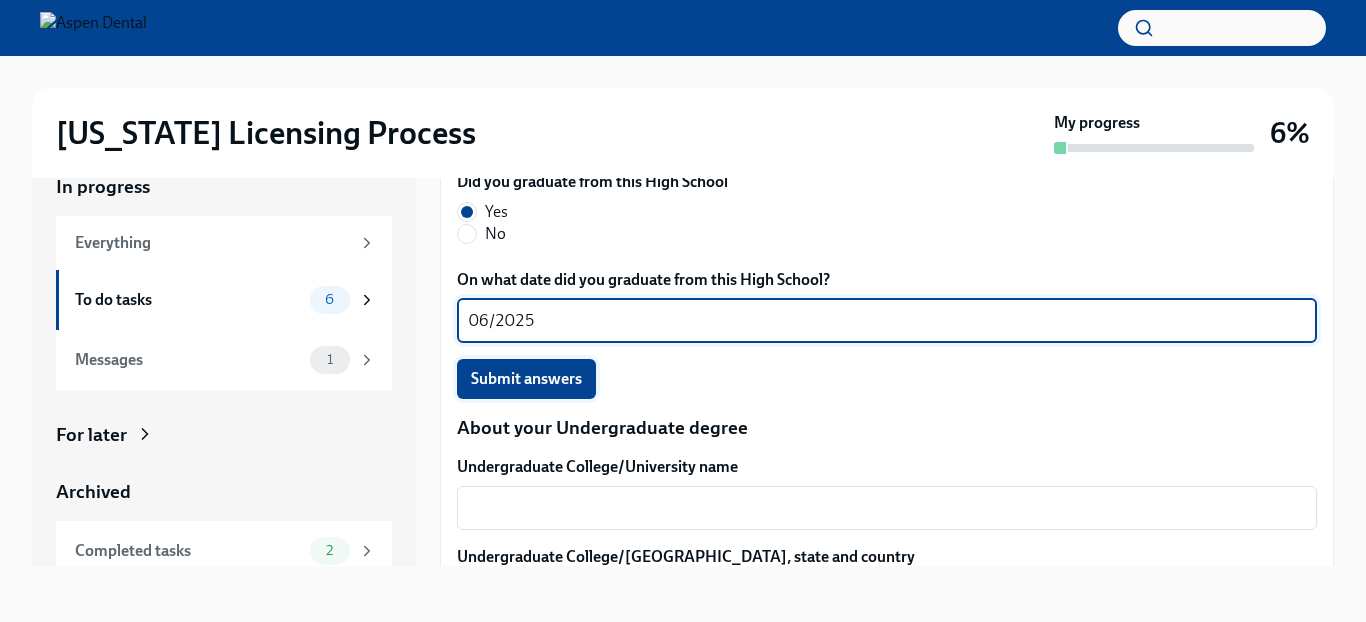 click on "Submit answers" at bounding box center (526, 379) 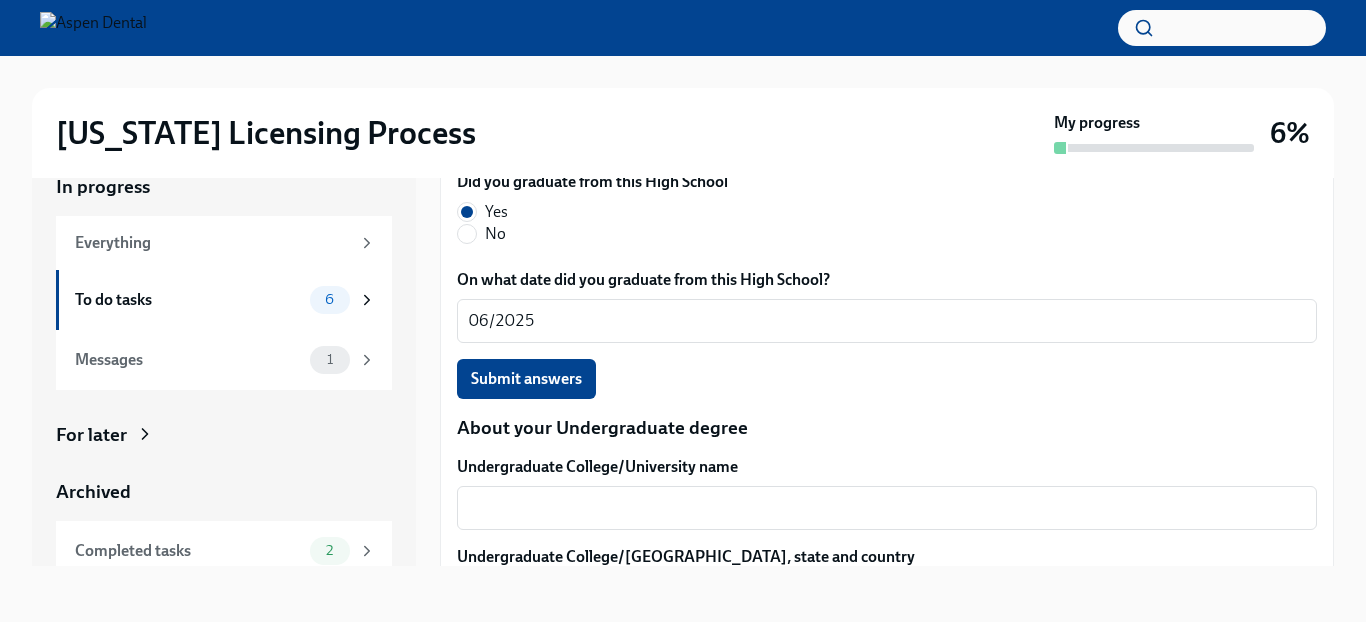 click on "Undergraduate College/University name x ​ Undergraduate College/[GEOGRAPHIC_DATA], state and country x ​ Between which dates did you attend this College/University? x ​ Degree obtained x ​ Major x ​ Did you graduate from this College/University Yes No Submit answers" at bounding box center (887, 750) 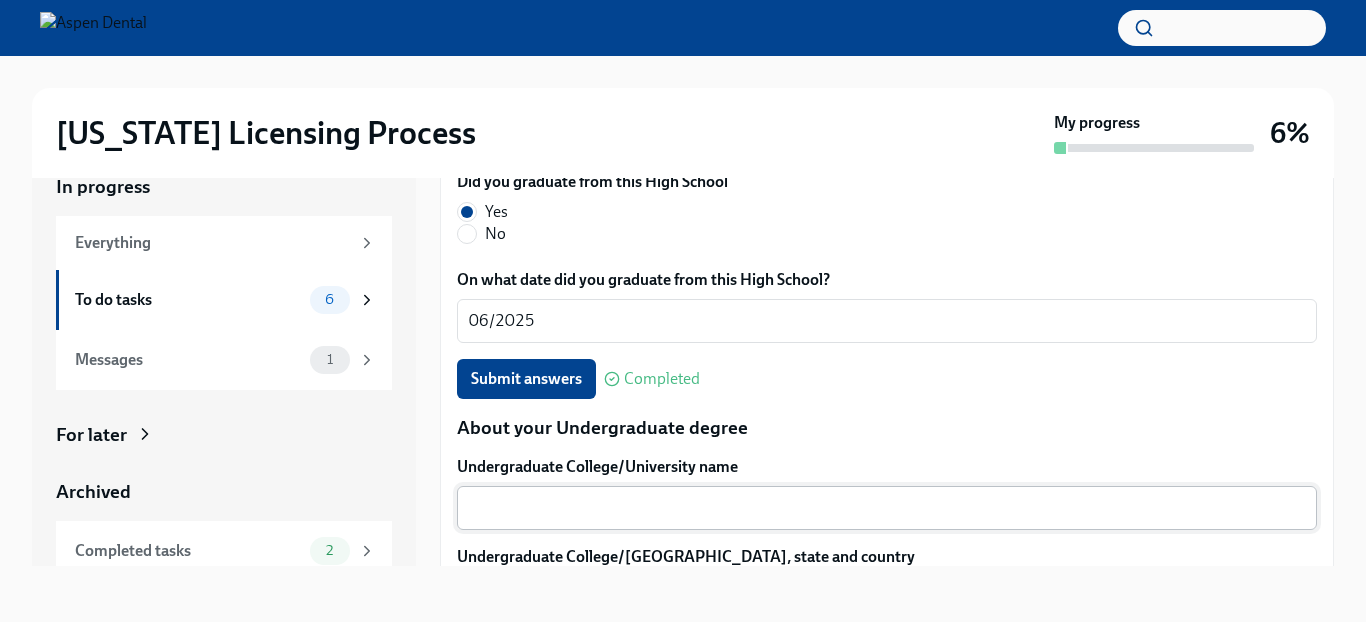 click on "Undergraduate College/University name" at bounding box center (887, 508) 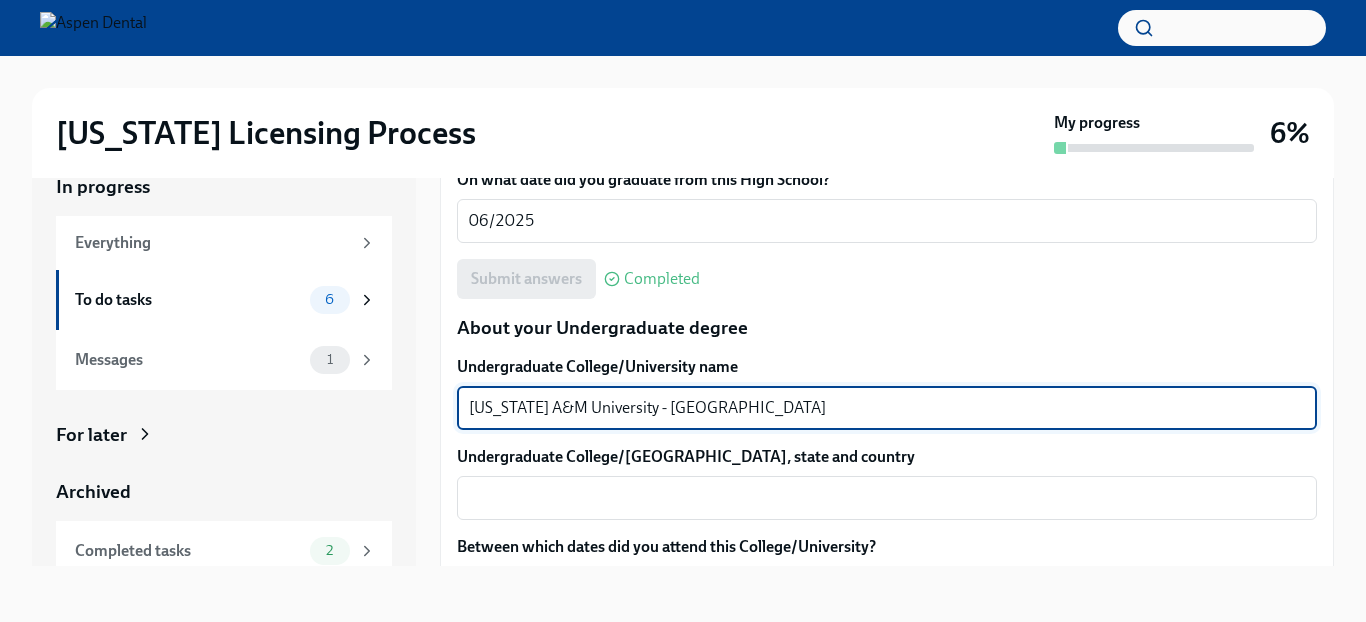 scroll, scrollTop: 1767, scrollLeft: 0, axis: vertical 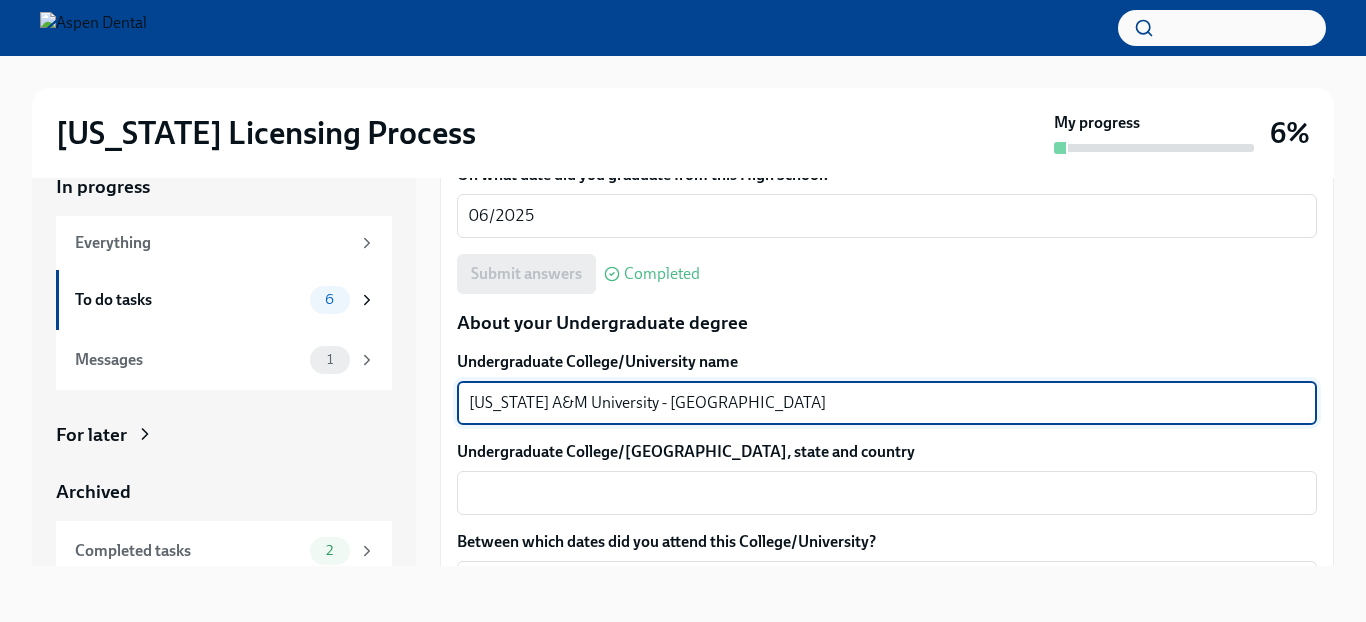 type on "[US_STATE] A&M University - [GEOGRAPHIC_DATA]" 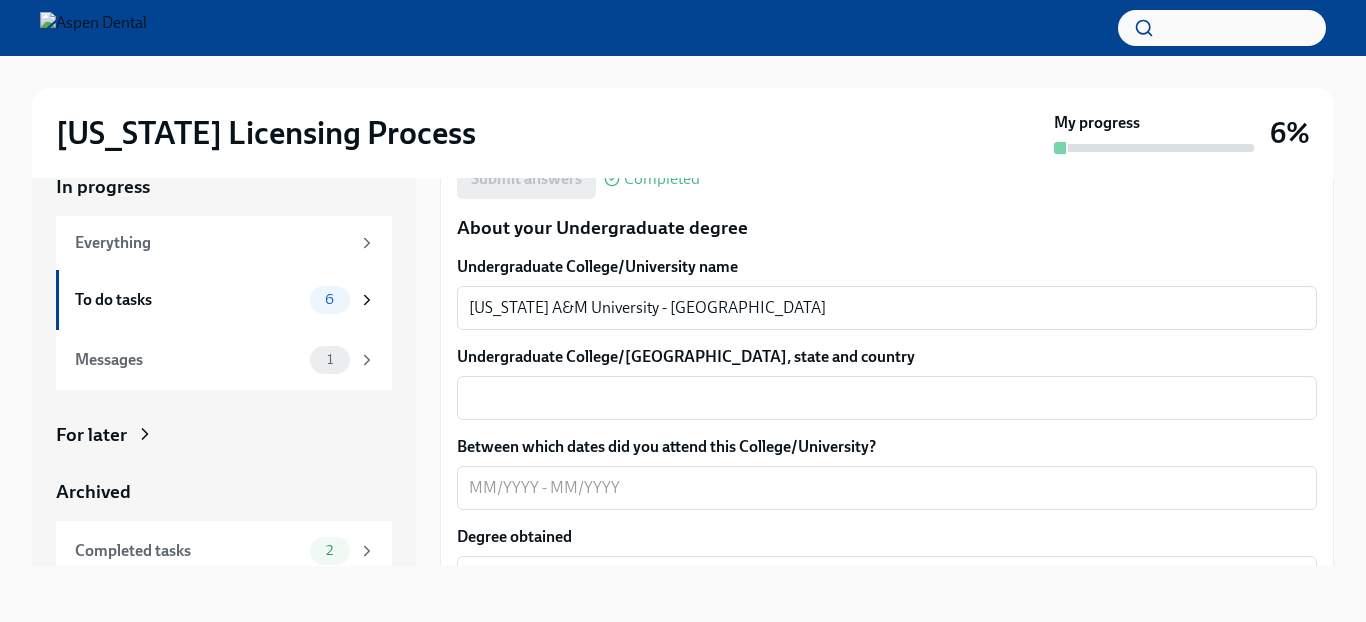 scroll, scrollTop: 1838, scrollLeft: 0, axis: vertical 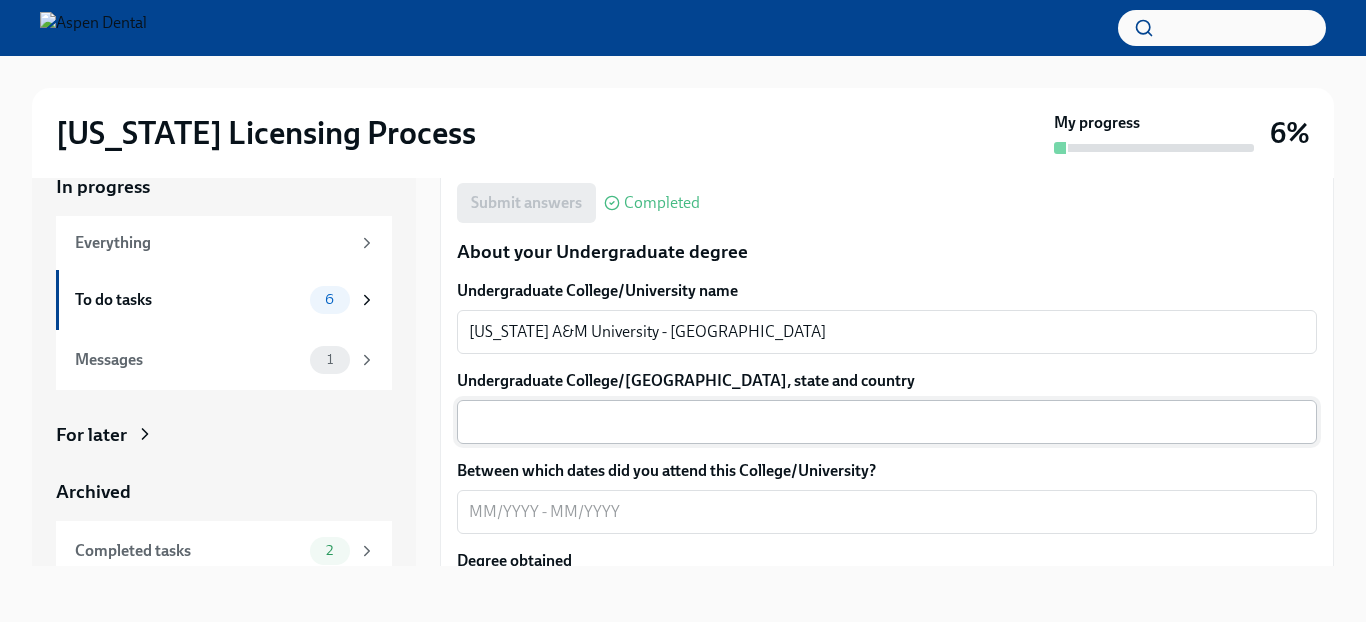 click on "x ​" at bounding box center (887, 422) 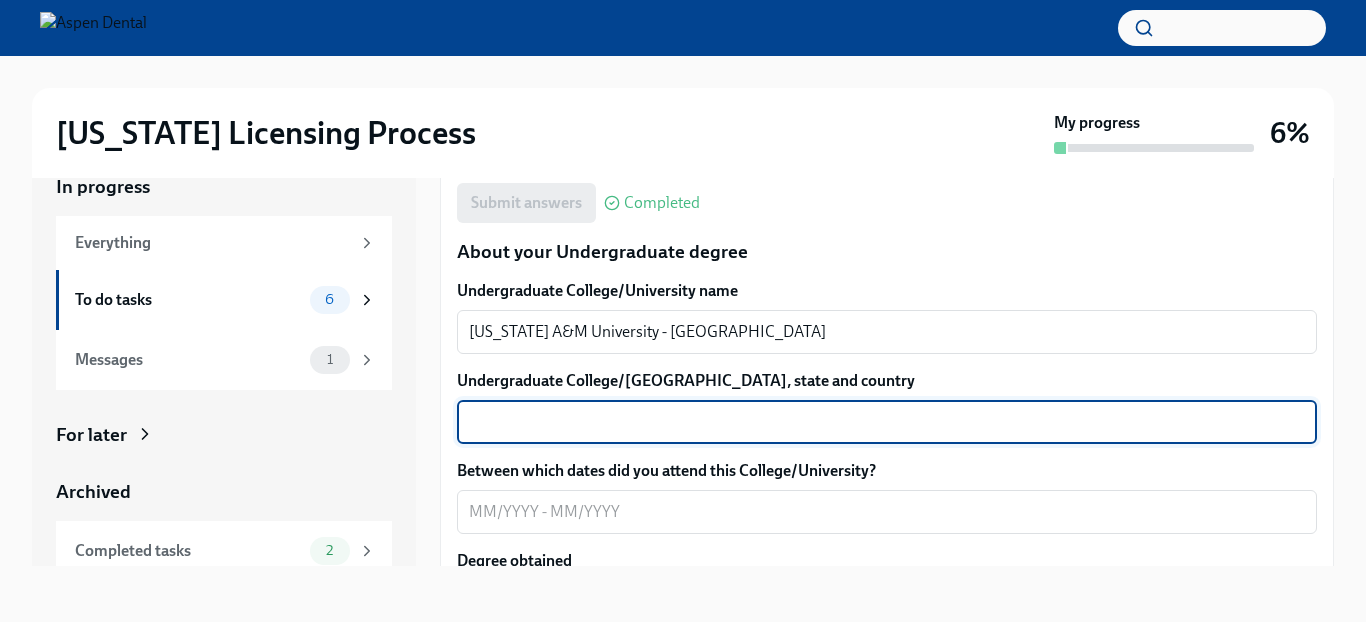 paste on "[DATE]" 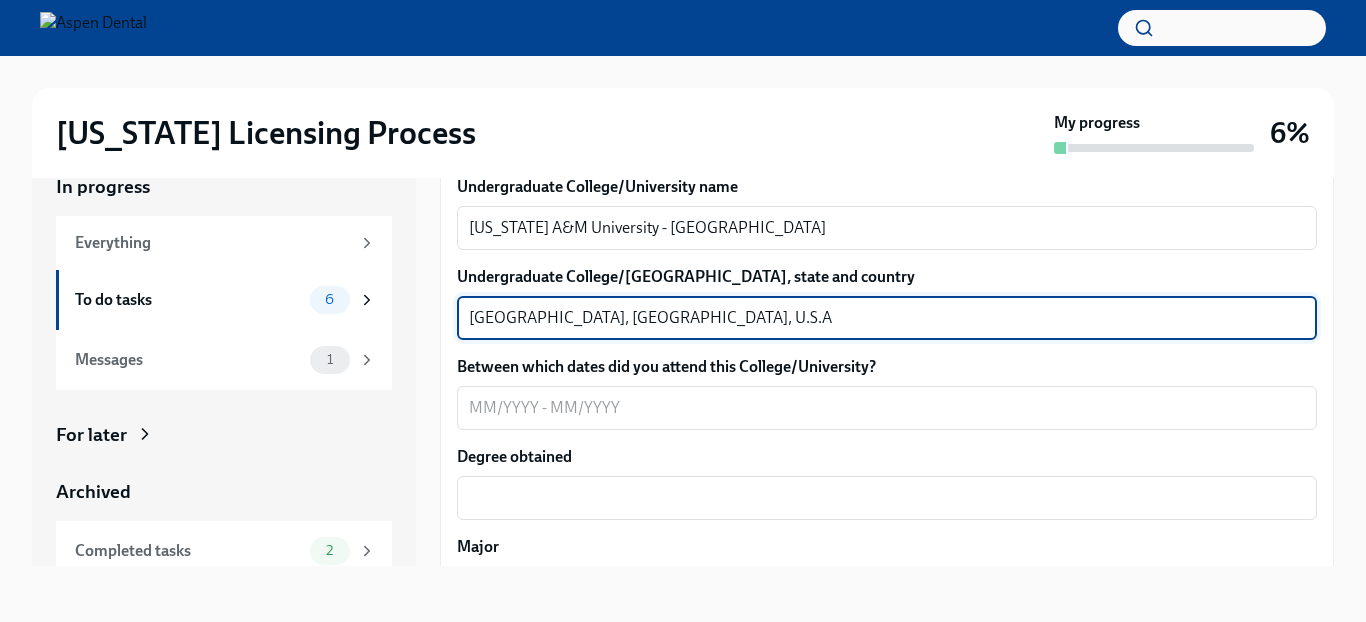 scroll, scrollTop: 1943, scrollLeft: 0, axis: vertical 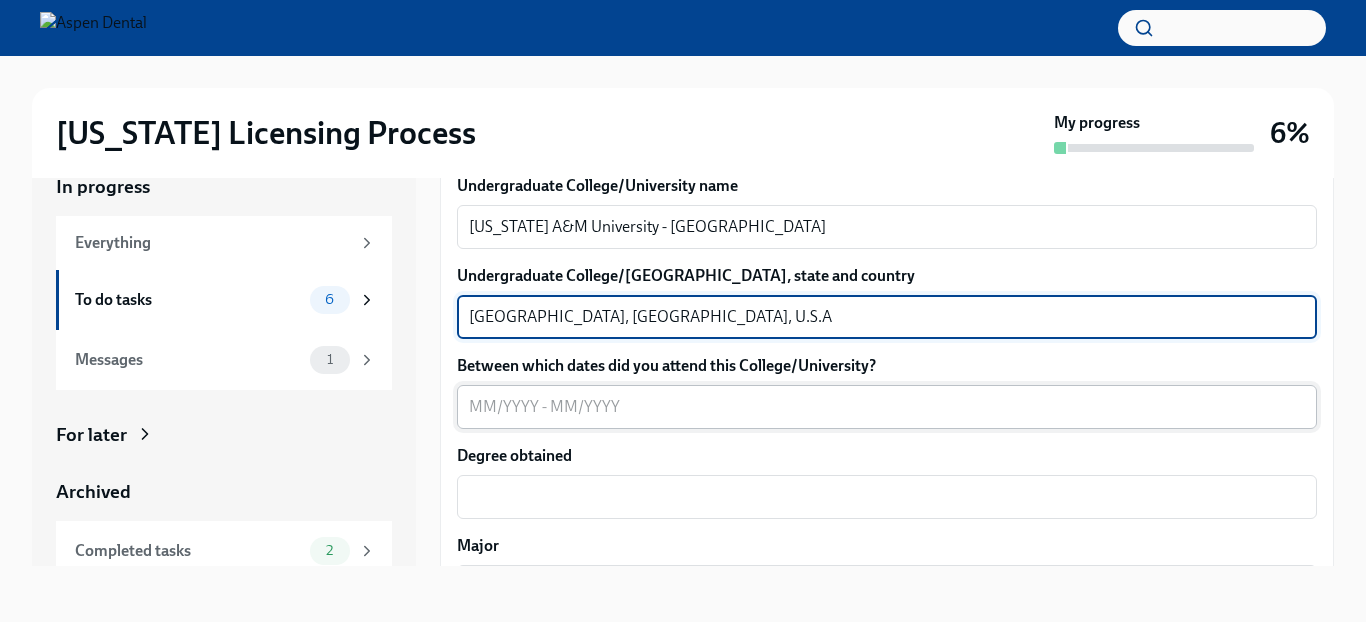 type on "[GEOGRAPHIC_DATA], [GEOGRAPHIC_DATA], U.S.A" 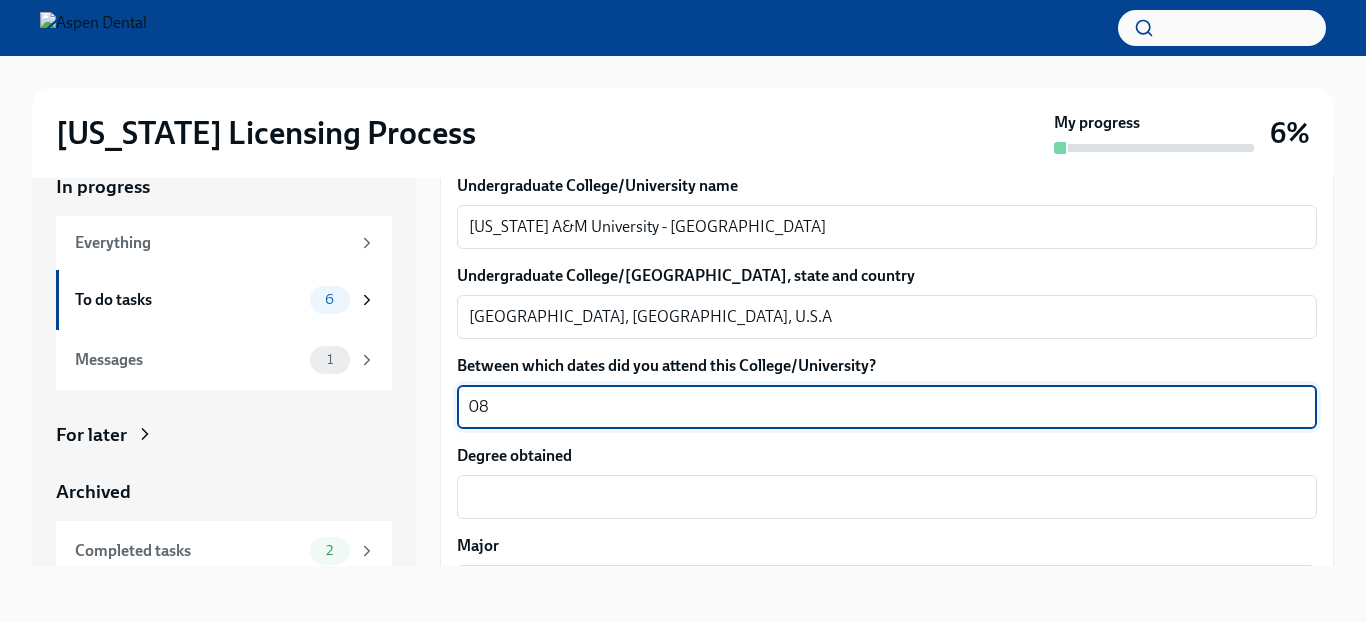 type on "0" 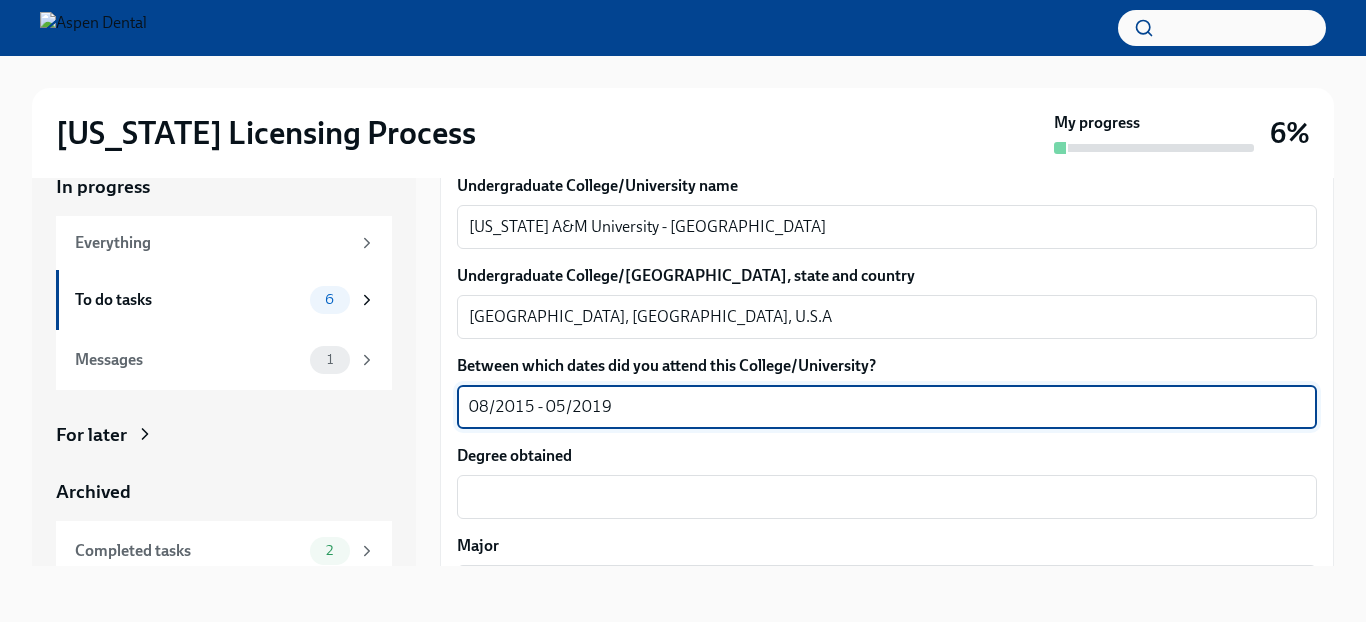 type on "08/2015 - 05/2019" 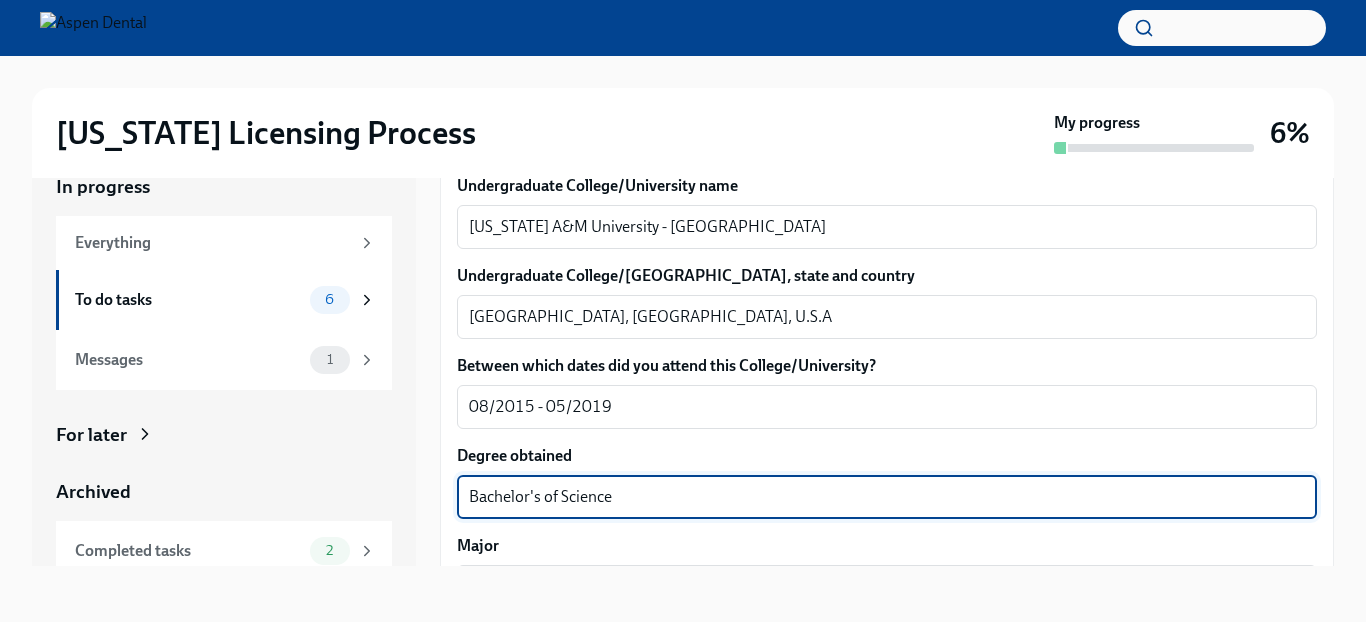 paste on "of Science in Biomedical Science" 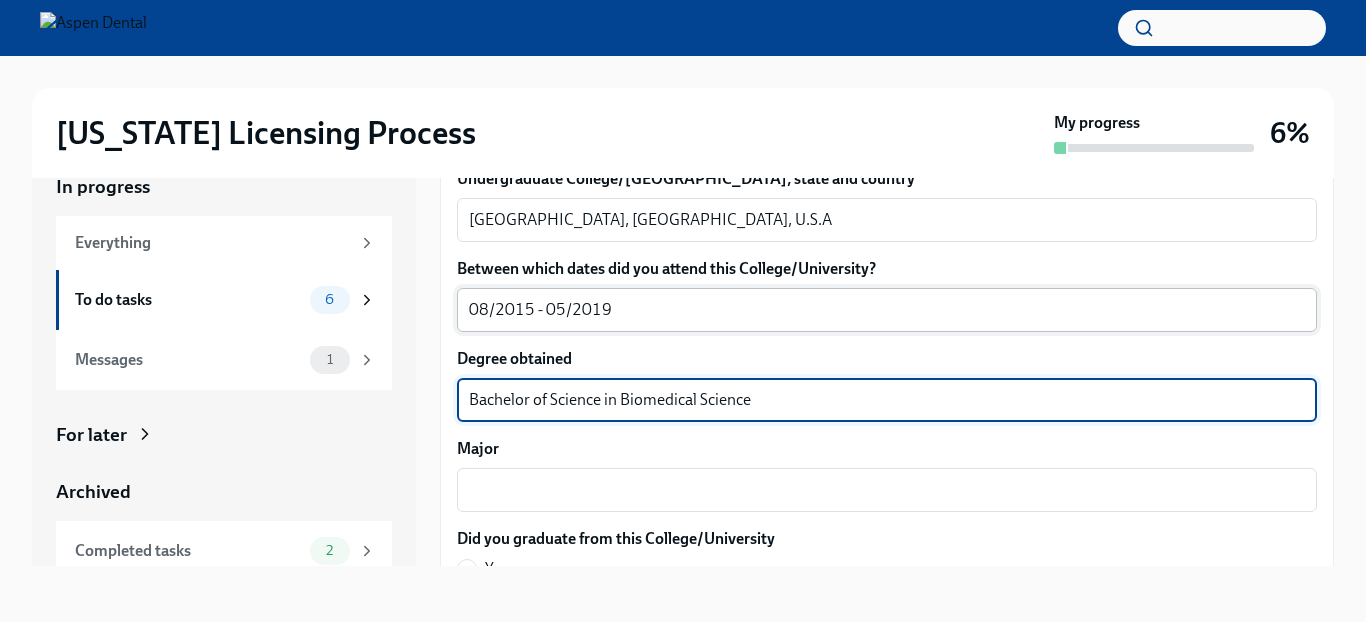 scroll, scrollTop: 2051, scrollLeft: 0, axis: vertical 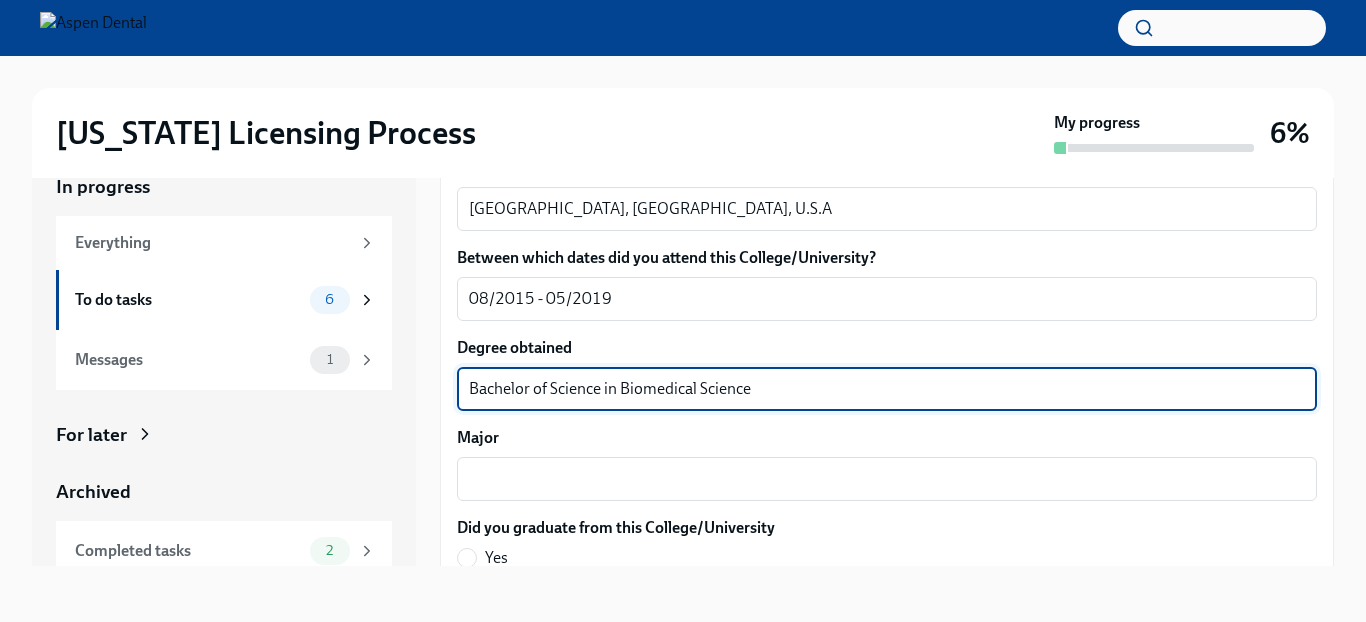 click on "Bachelor of Science in Biomedical Science" at bounding box center (887, 389) 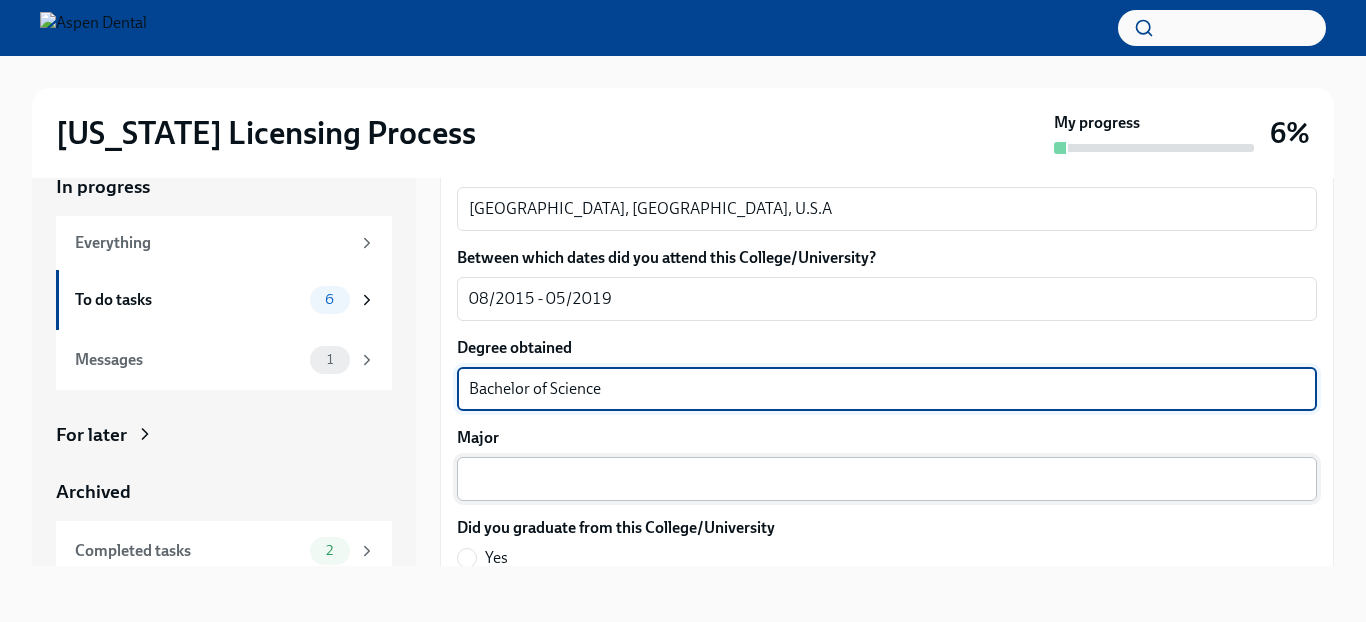 type on "Bachelor of Science" 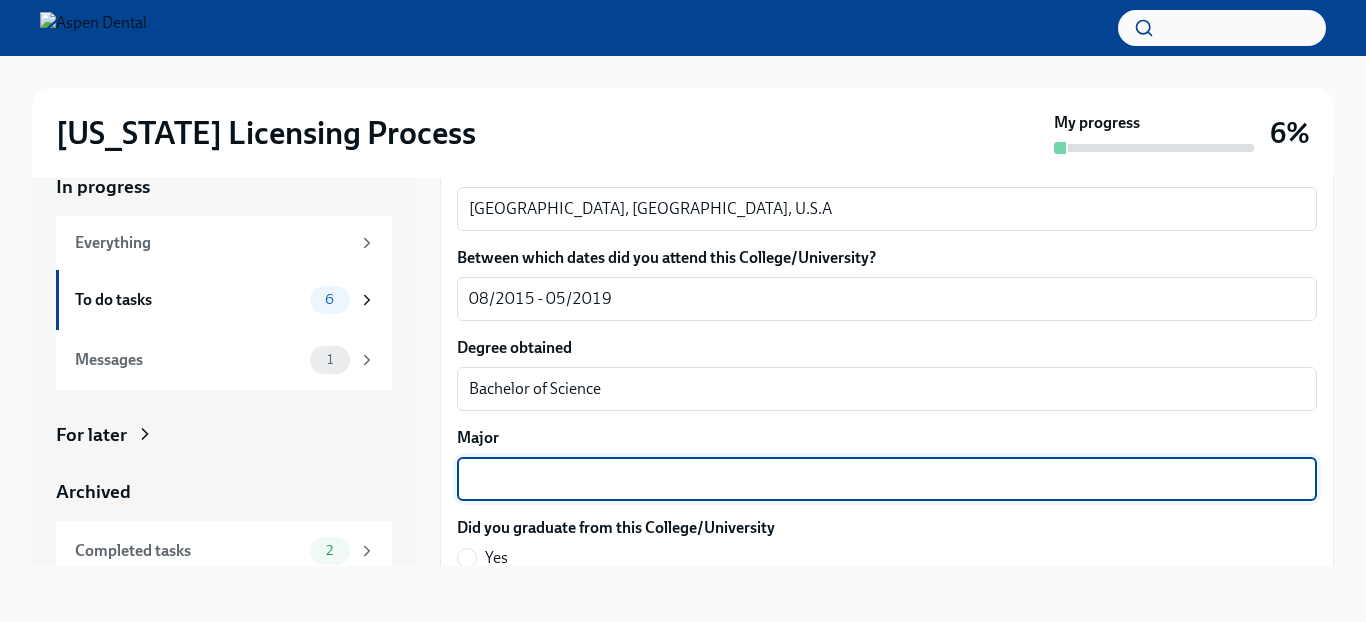 paste on "Bachelor of Science in Biomedical Science" 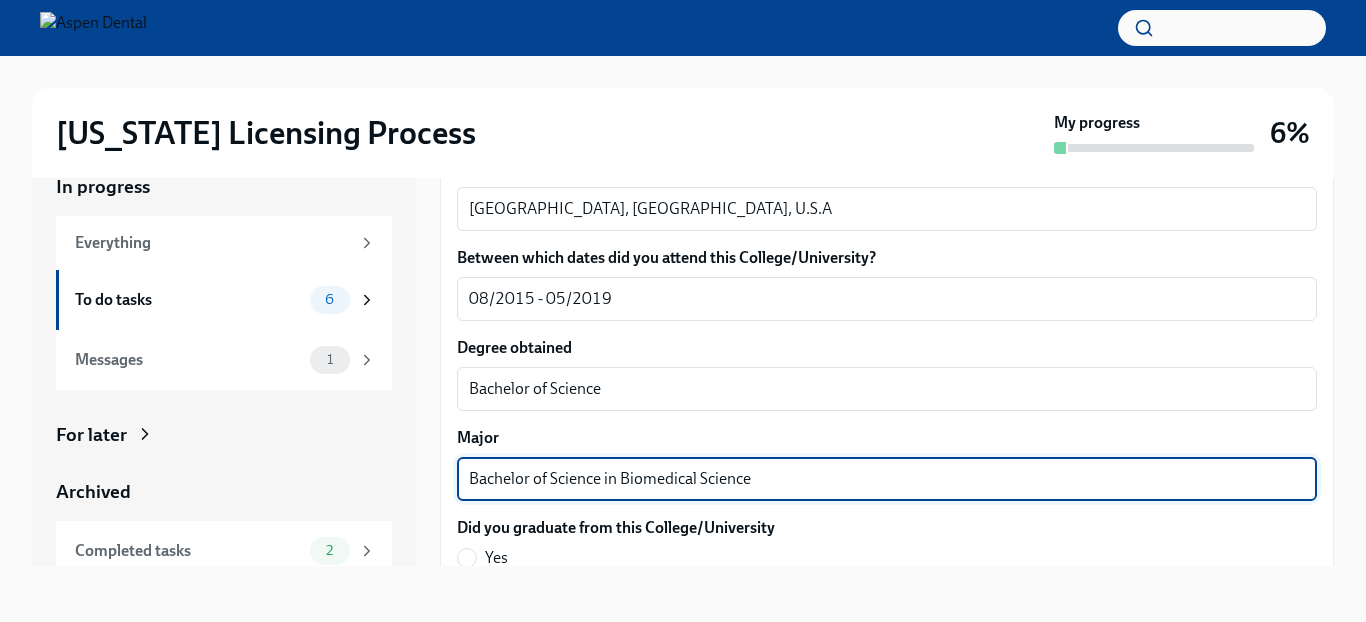 click on "Bachelor of Science in Biomedical Science" at bounding box center (887, 479) 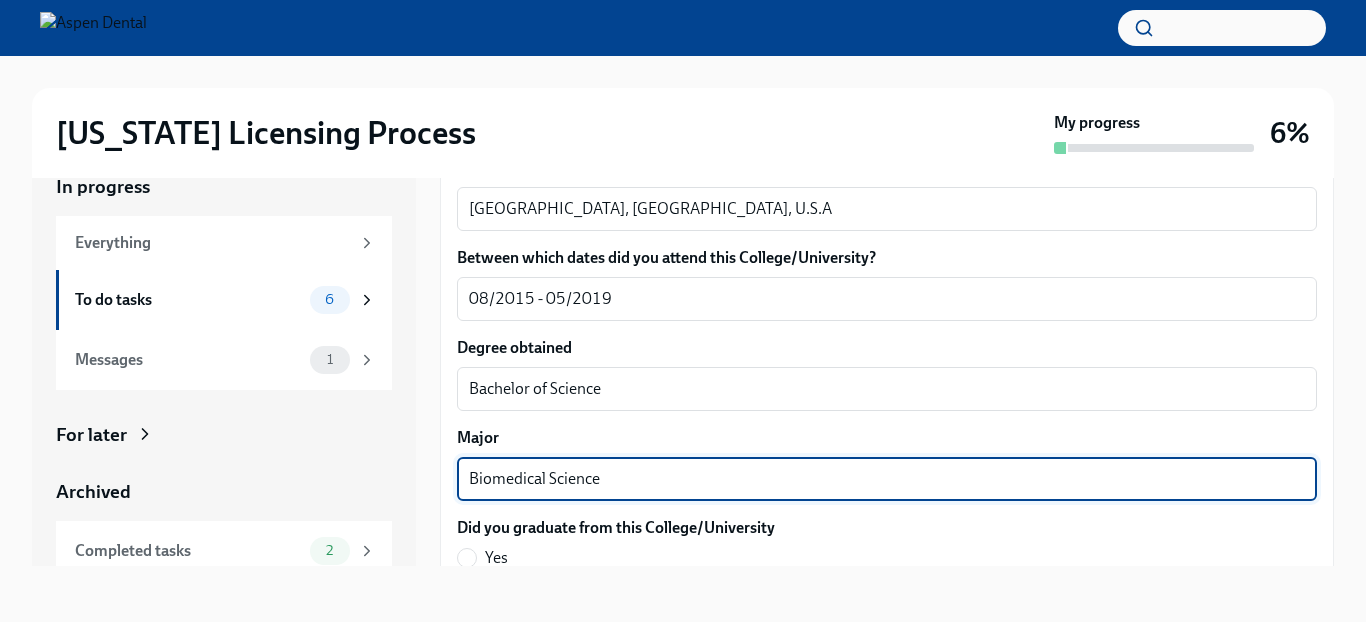 scroll, scrollTop: 2124, scrollLeft: 0, axis: vertical 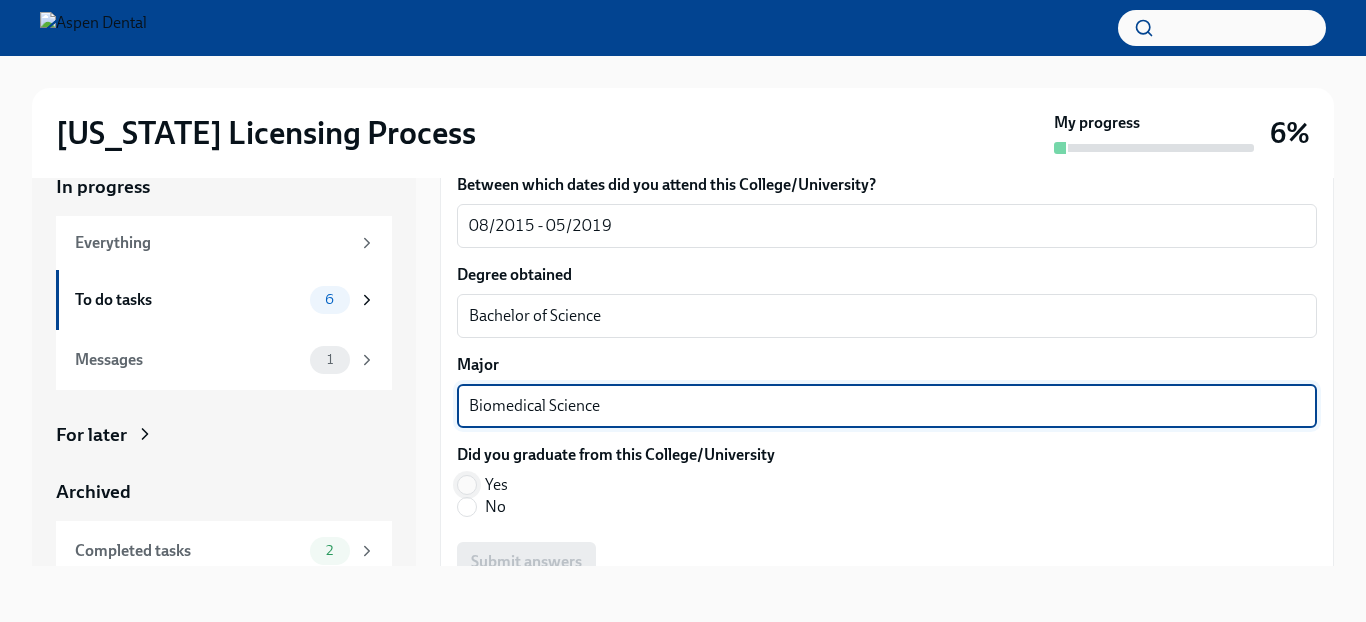 type on "Biomedical Science" 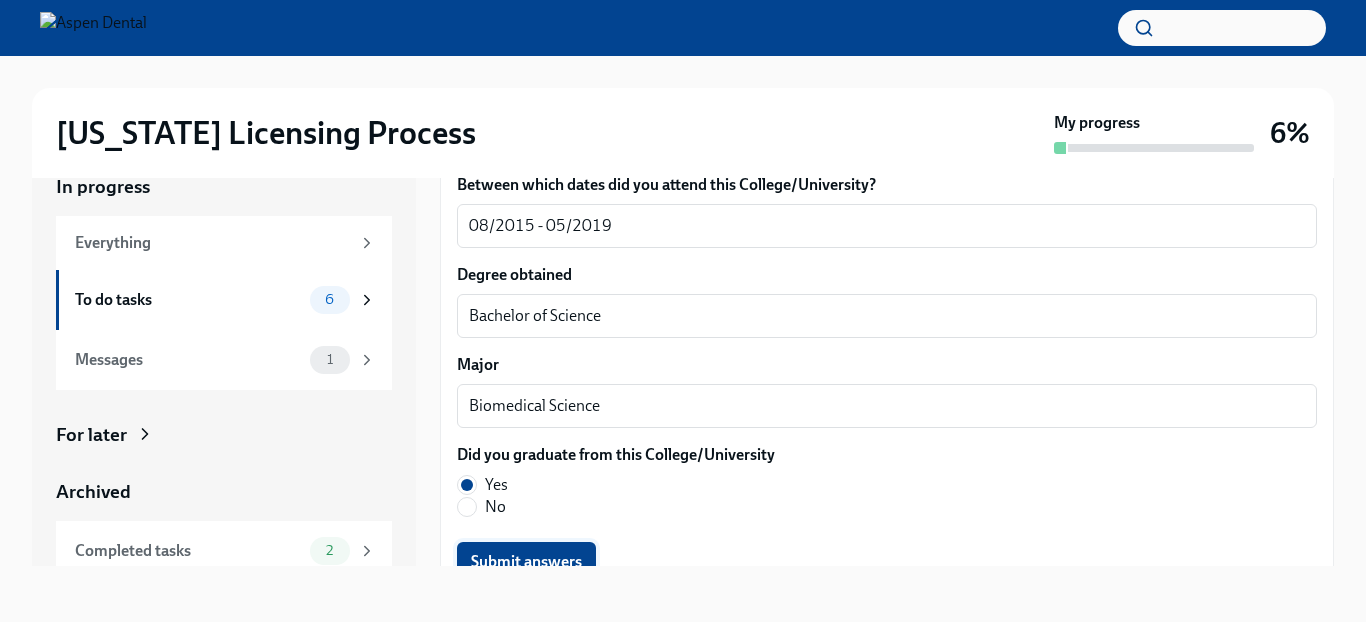 click on "Submit answers" at bounding box center (526, 562) 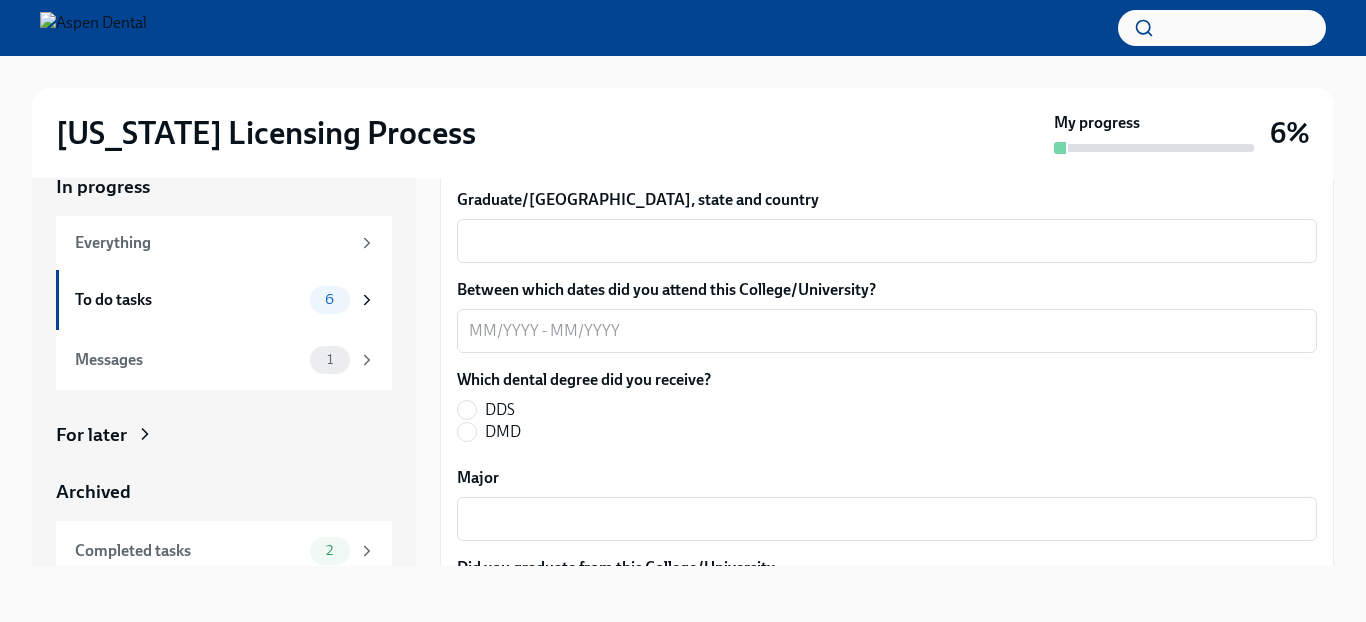 scroll, scrollTop: 2667, scrollLeft: 0, axis: vertical 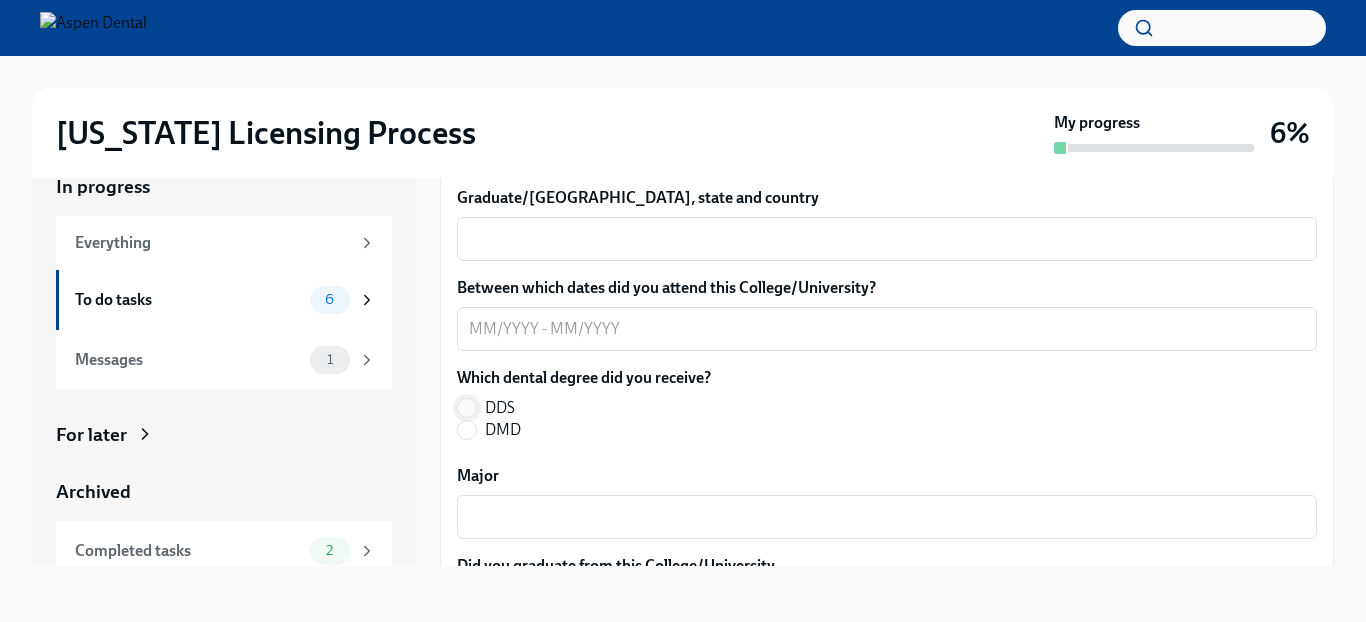 click on "DDS" at bounding box center (467, 408) 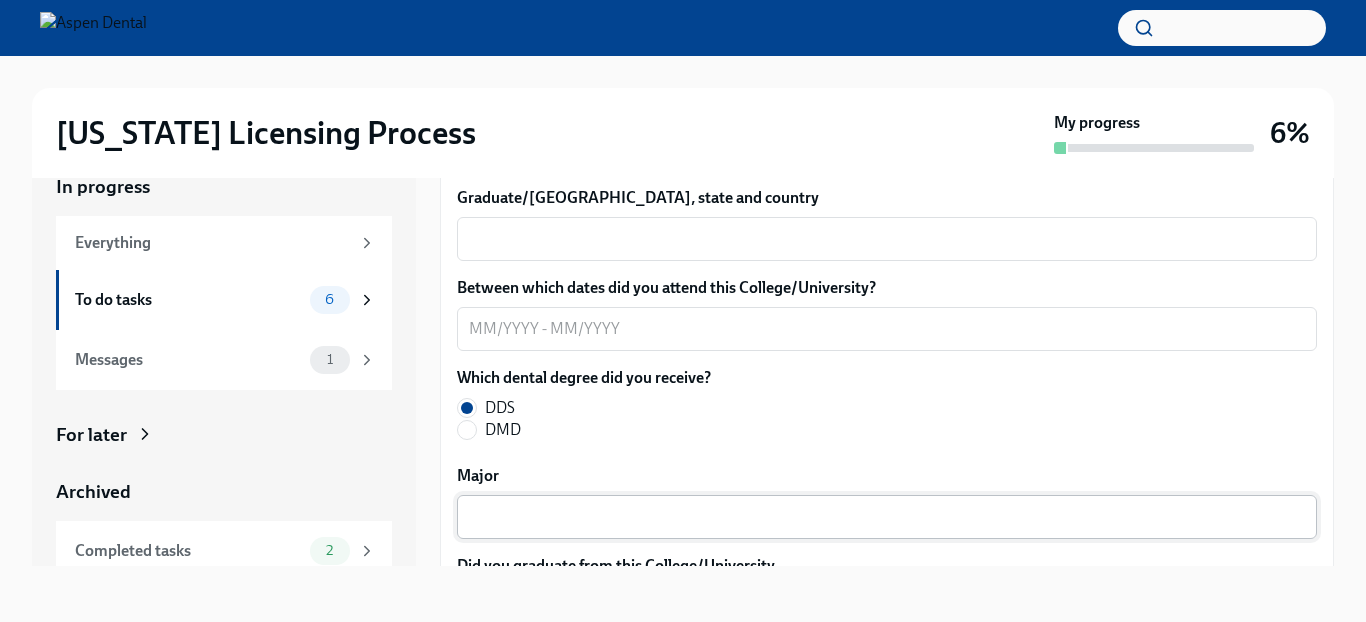 click on "Major" at bounding box center (887, 517) 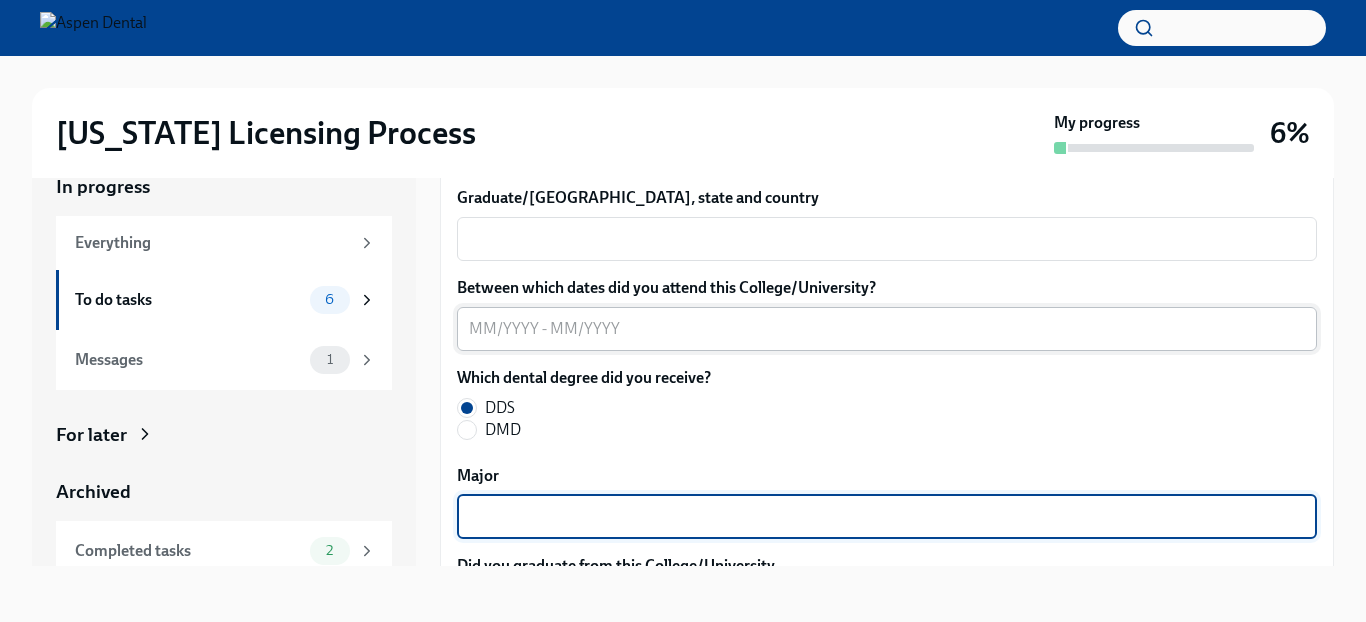 click on "Between which dates did you attend this College/University?" at bounding box center [887, 329] 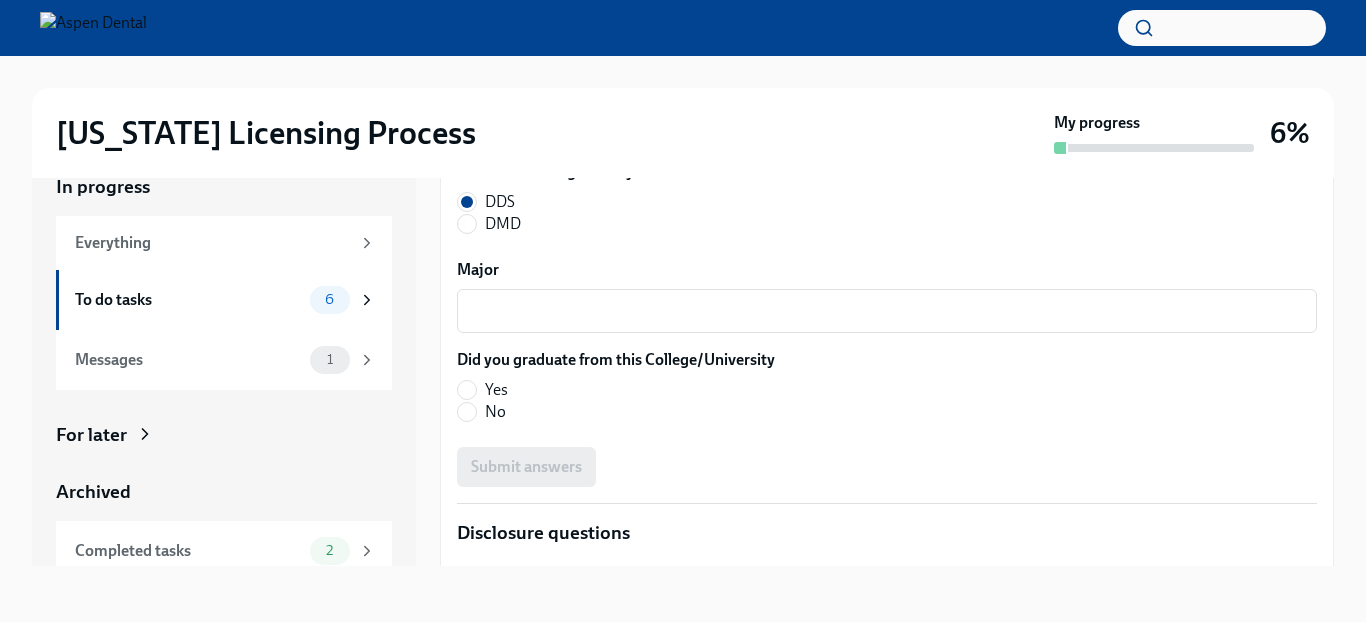 scroll, scrollTop: 2891, scrollLeft: 0, axis: vertical 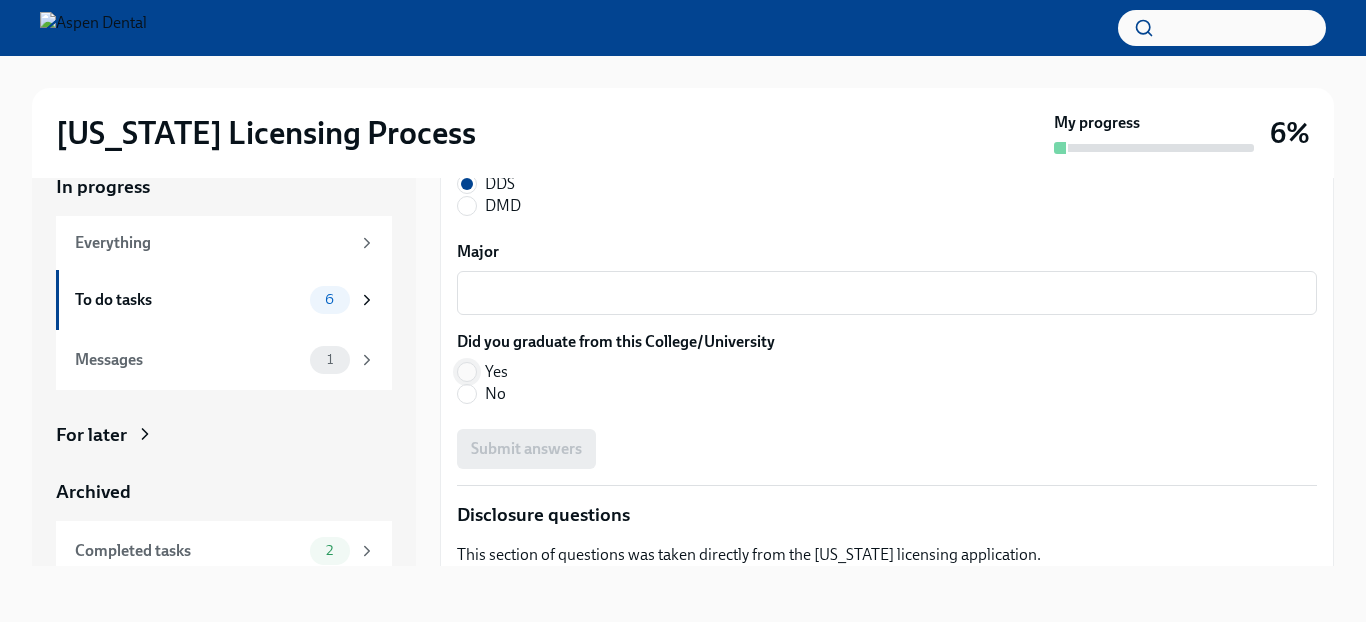type on "08/2020 - 06/2024" 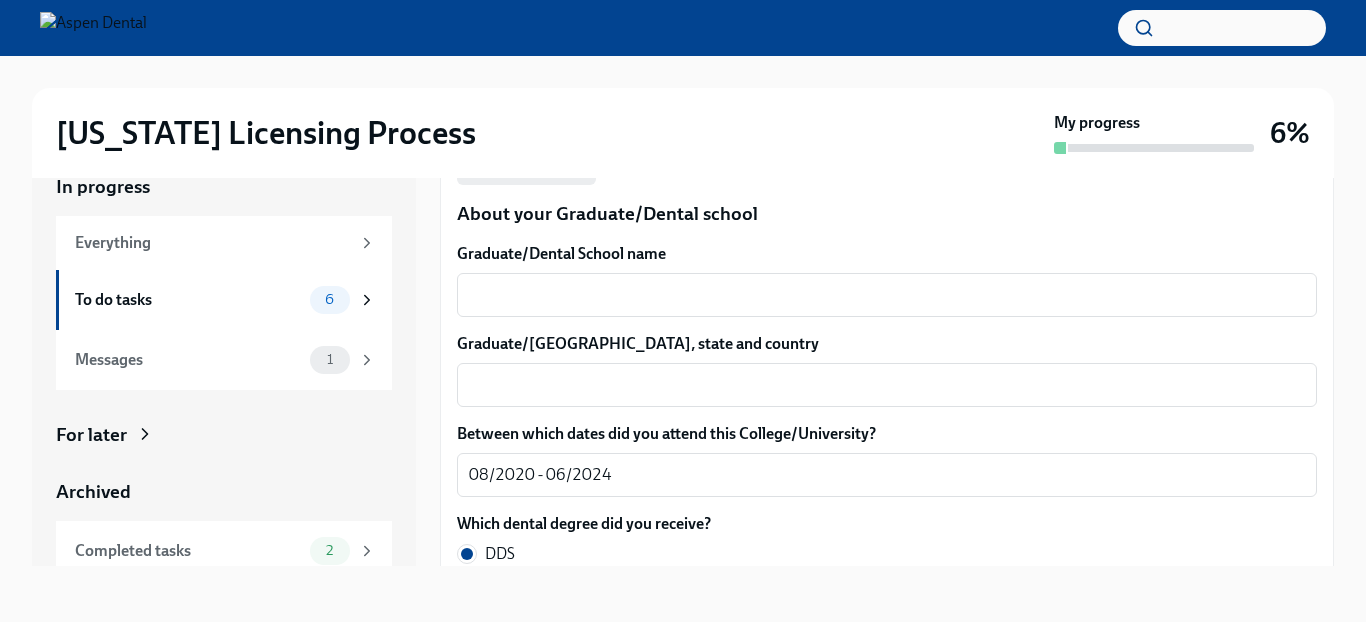 scroll, scrollTop: 2523, scrollLeft: 0, axis: vertical 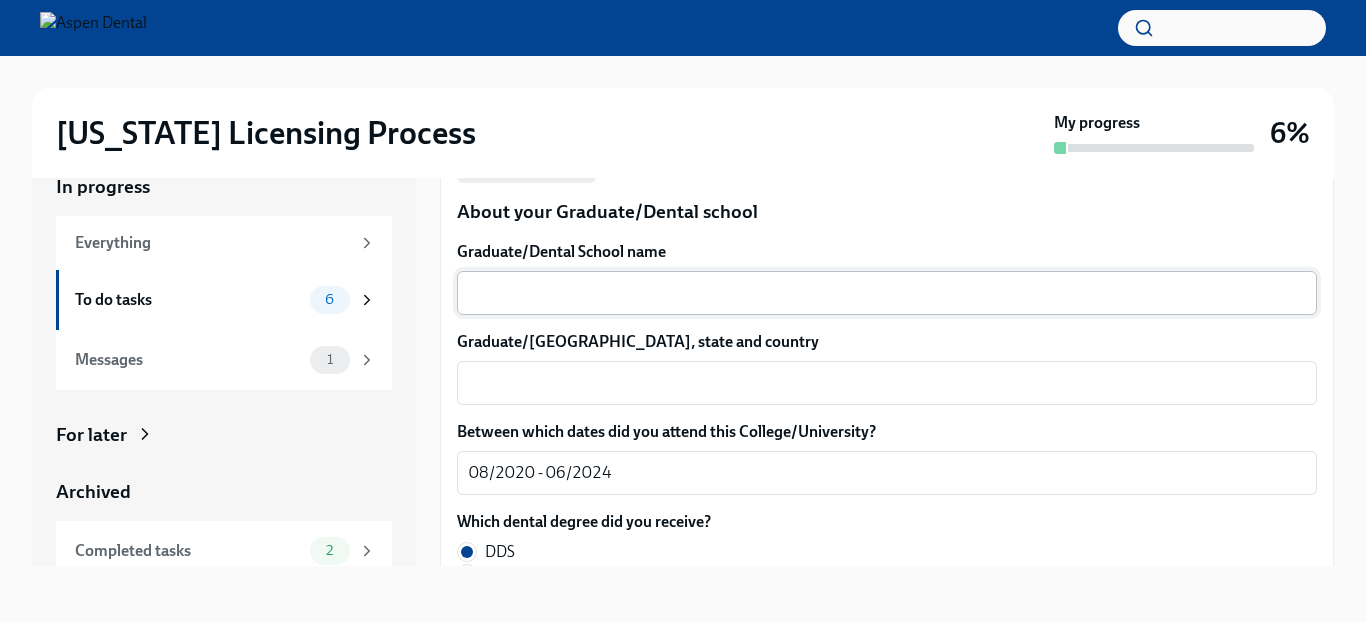 click on "Graduate/Dental School name" at bounding box center (887, 293) 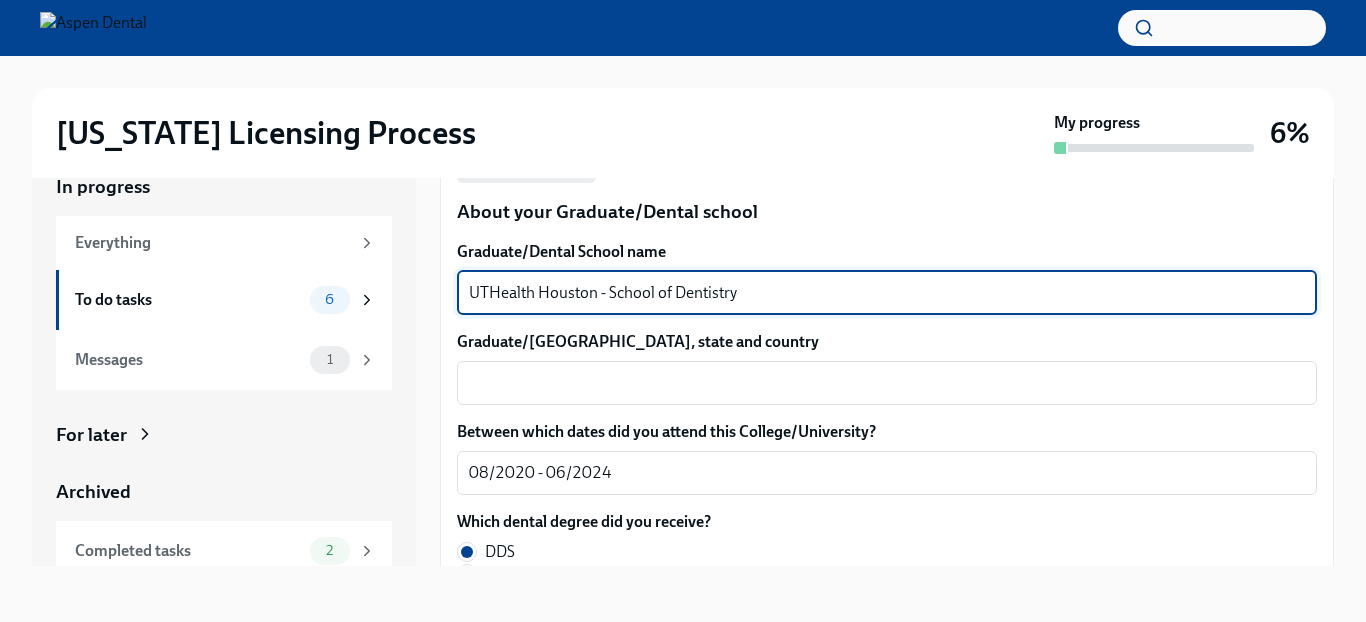 type on "UTHealth Houston - School of Dentistry" 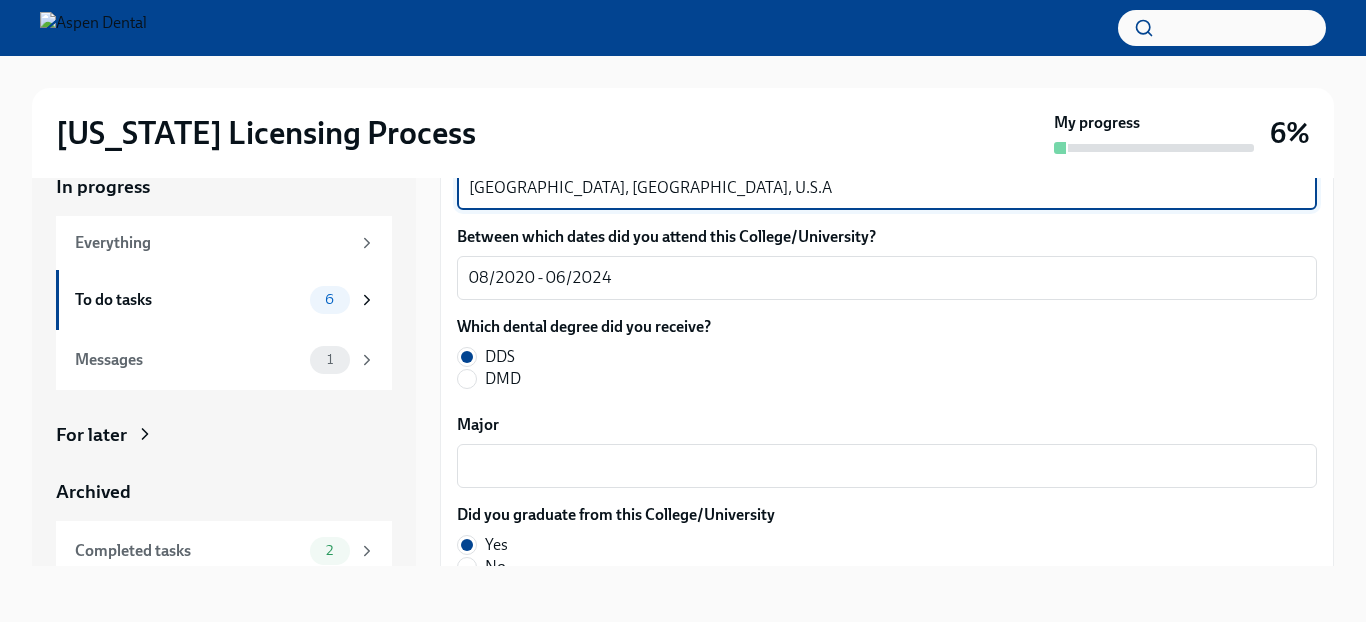 scroll, scrollTop: 2727, scrollLeft: 0, axis: vertical 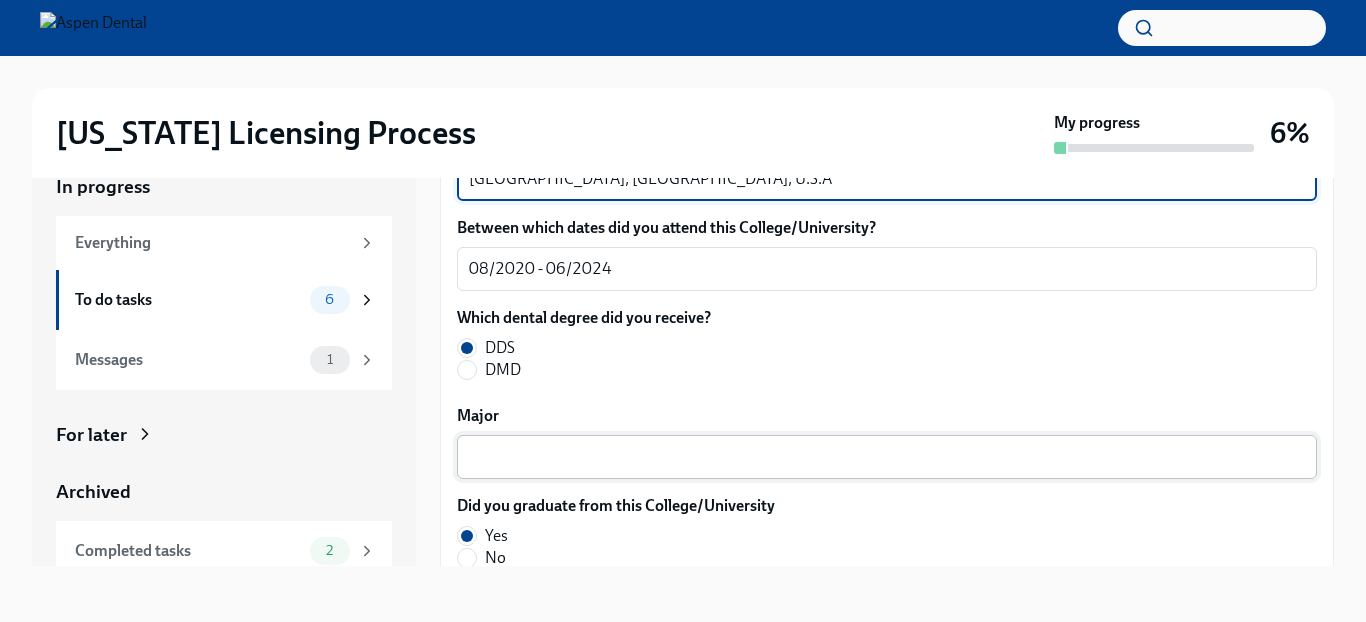 type on "[GEOGRAPHIC_DATA], [GEOGRAPHIC_DATA], U.S.A" 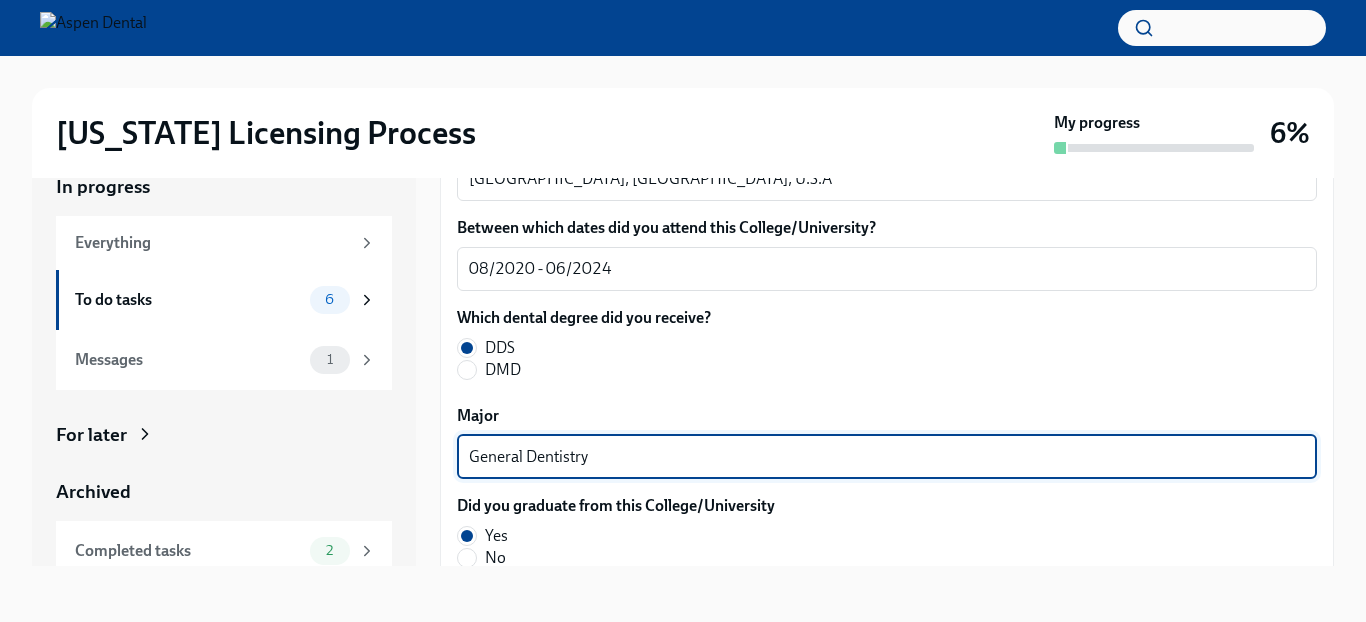 type on "General Dentistry" 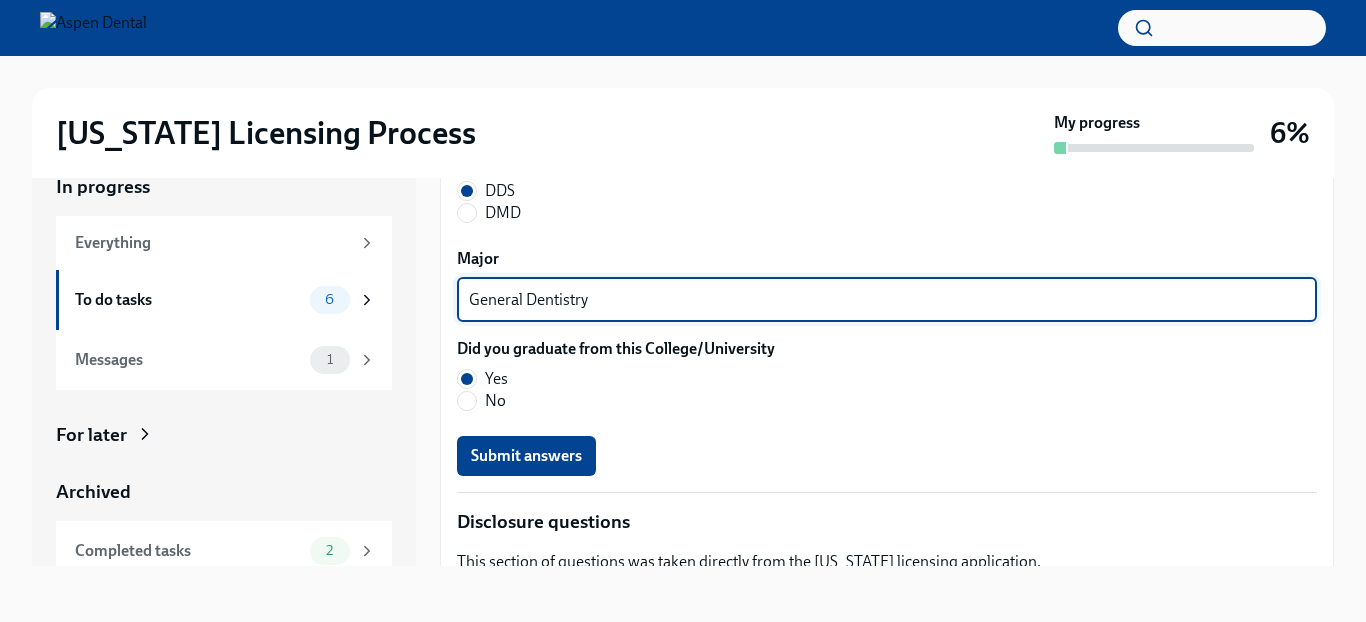 scroll, scrollTop: 2898, scrollLeft: 0, axis: vertical 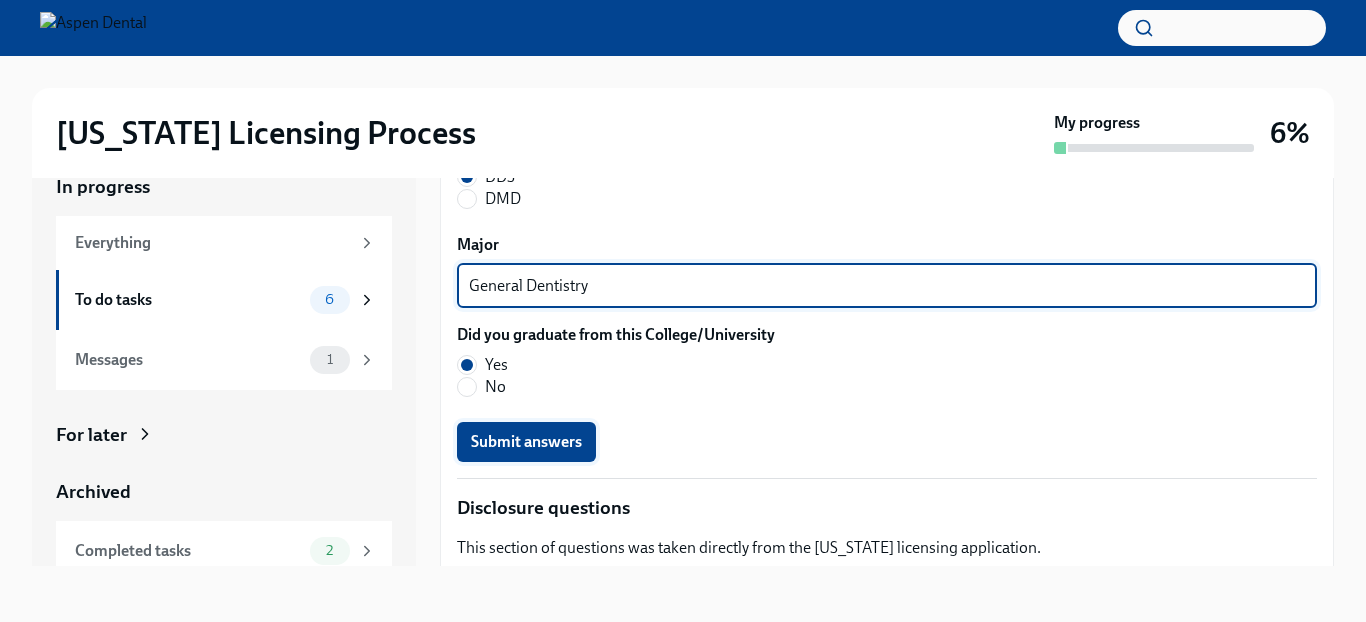 click on "Submit answers" at bounding box center (526, 442) 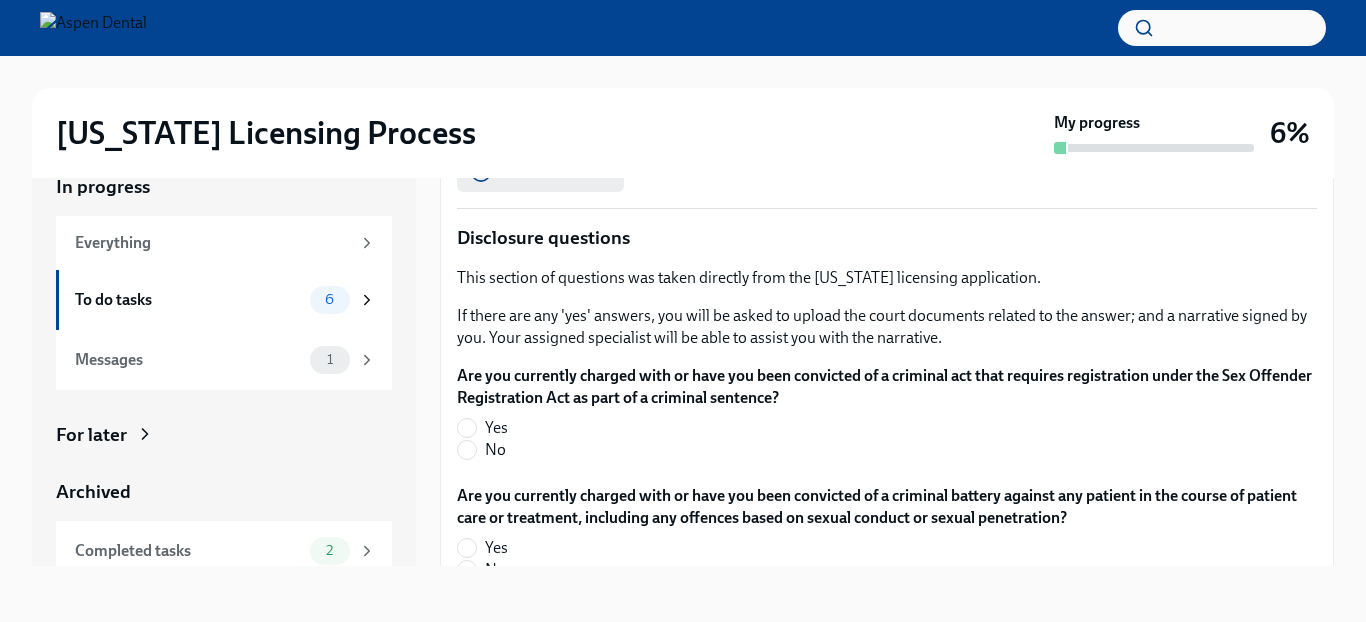 scroll, scrollTop: 3170, scrollLeft: 0, axis: vertical 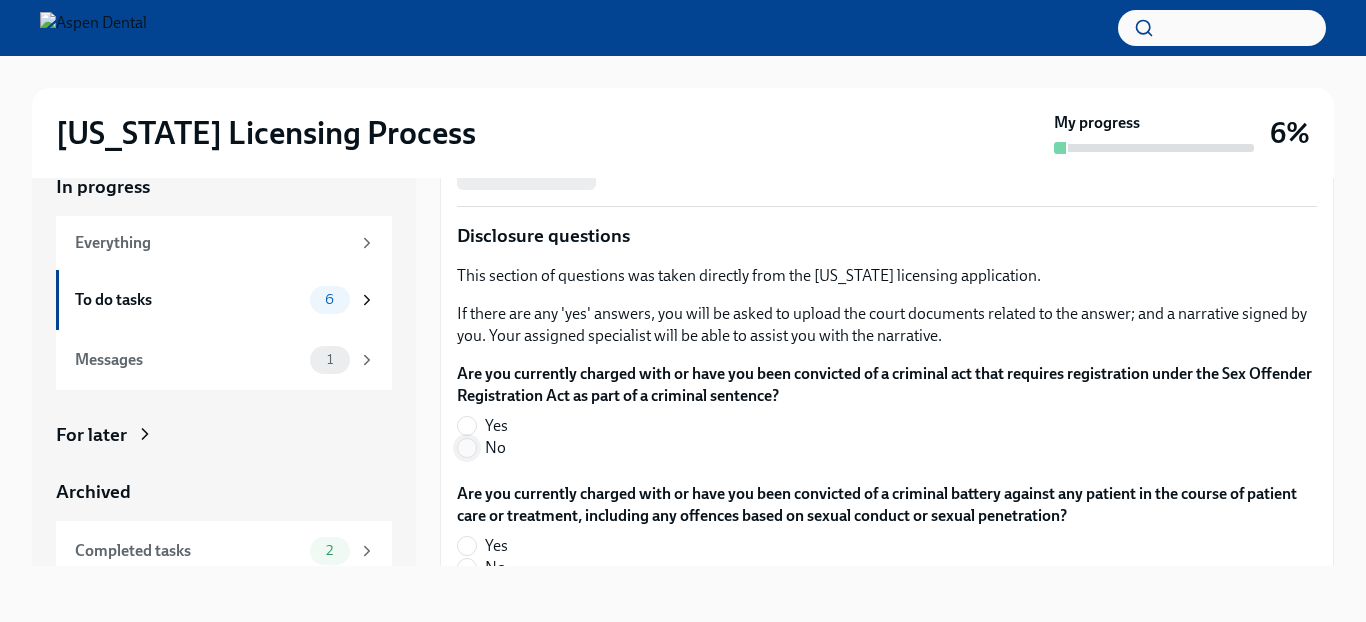 click on "No" at bounding box center [467, 448] 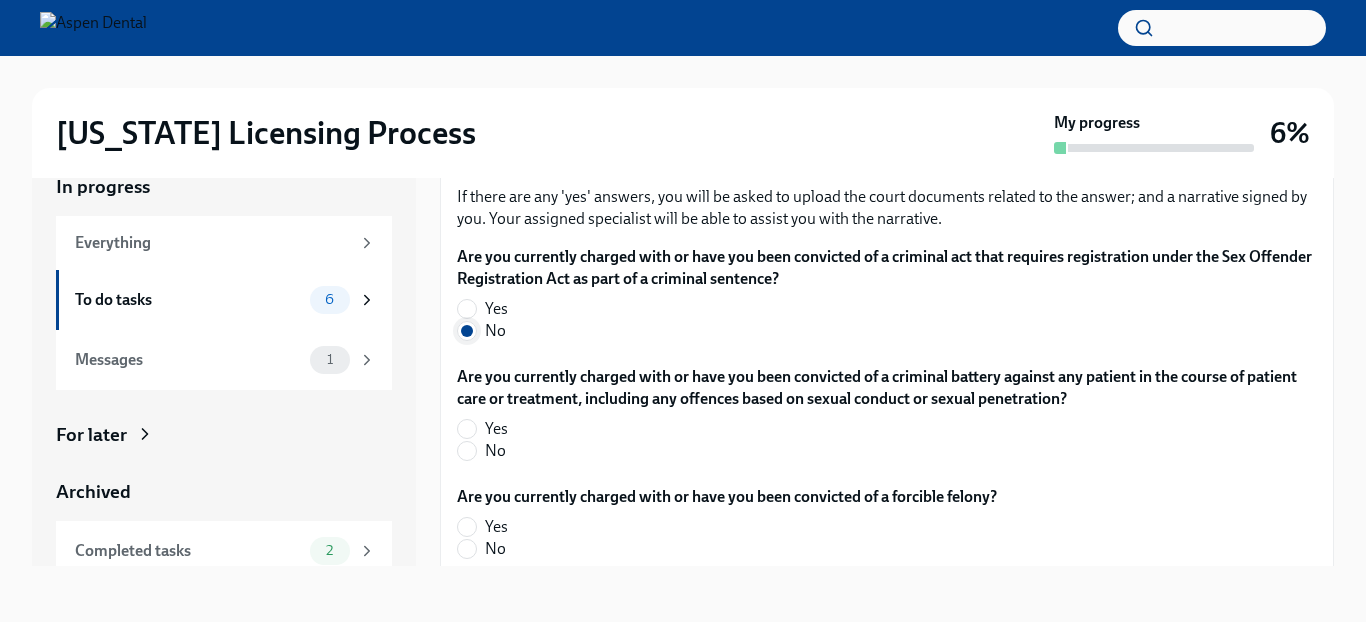 scroll, scrollTop: 3302, scrollLeft: 0, axis: vertical 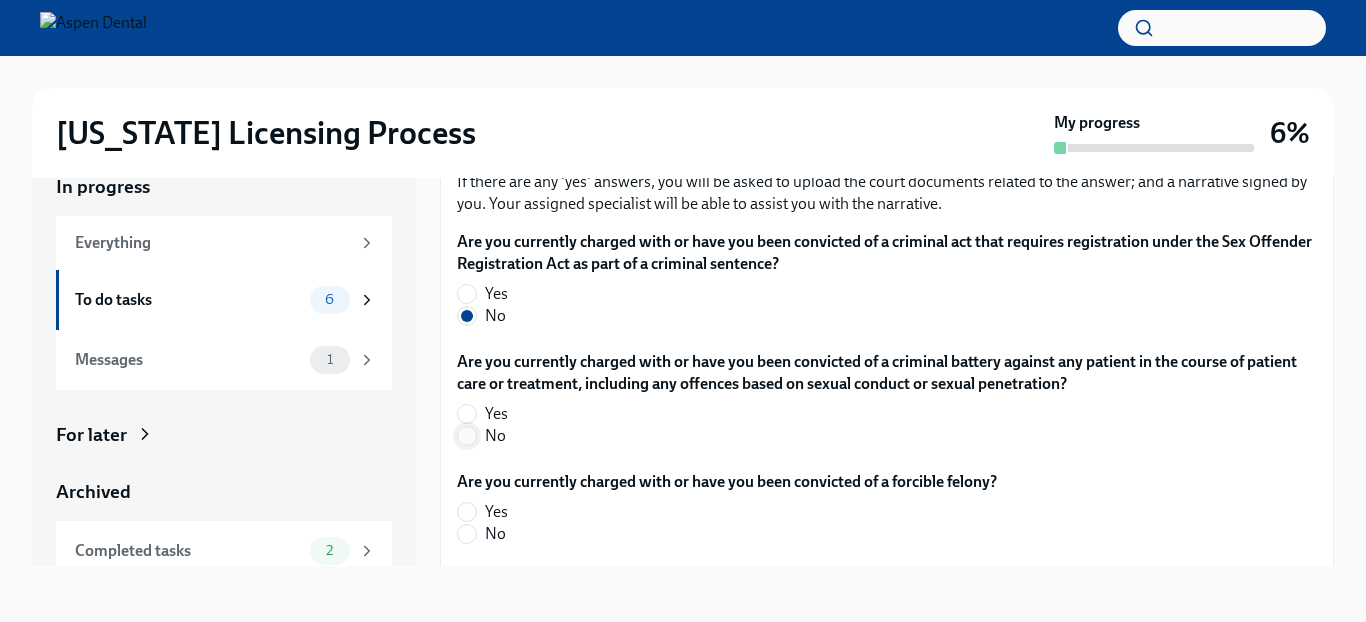 click on "No" at bounding box center [467, 436] 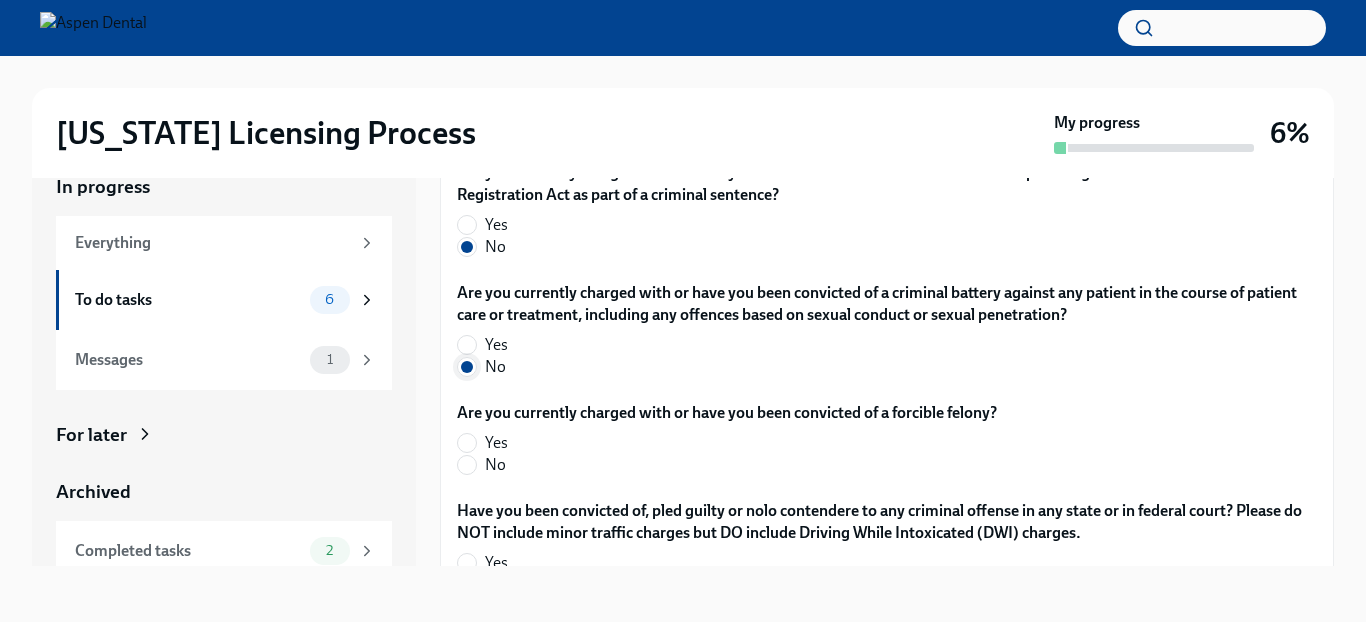 scroll, scrollTop: 3391, scrollLeft: 0, axis: vertical 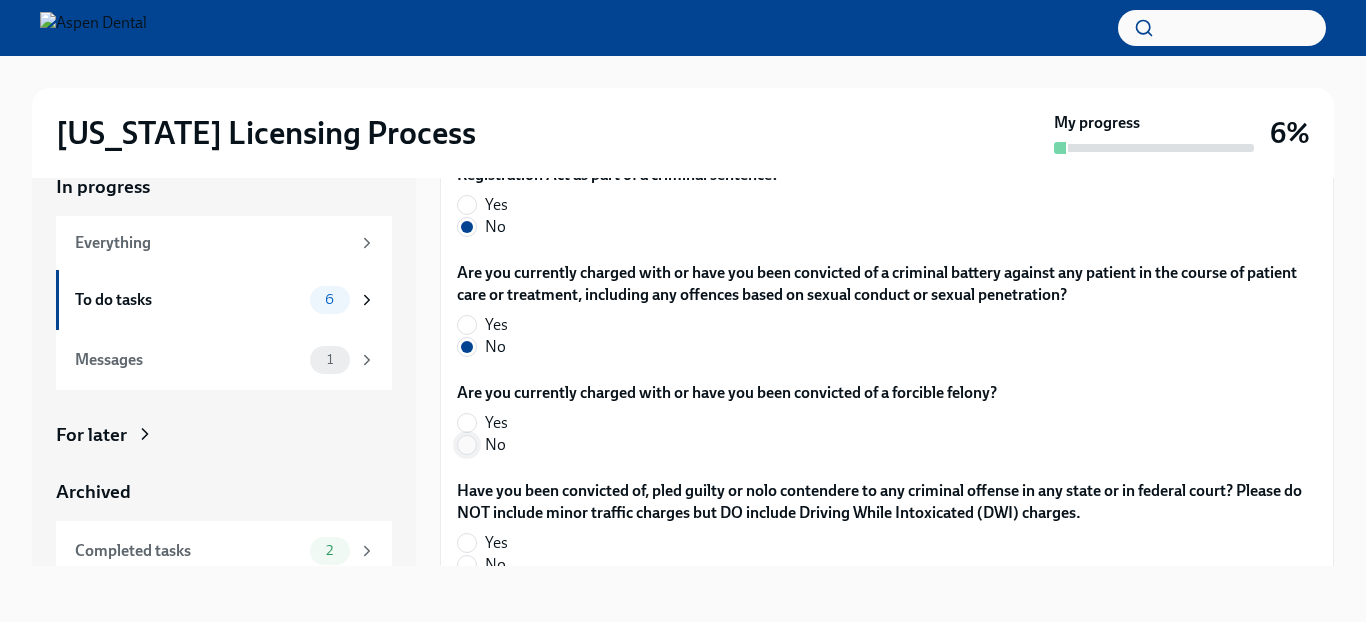 click on "No" at bounding box center (467, 445) 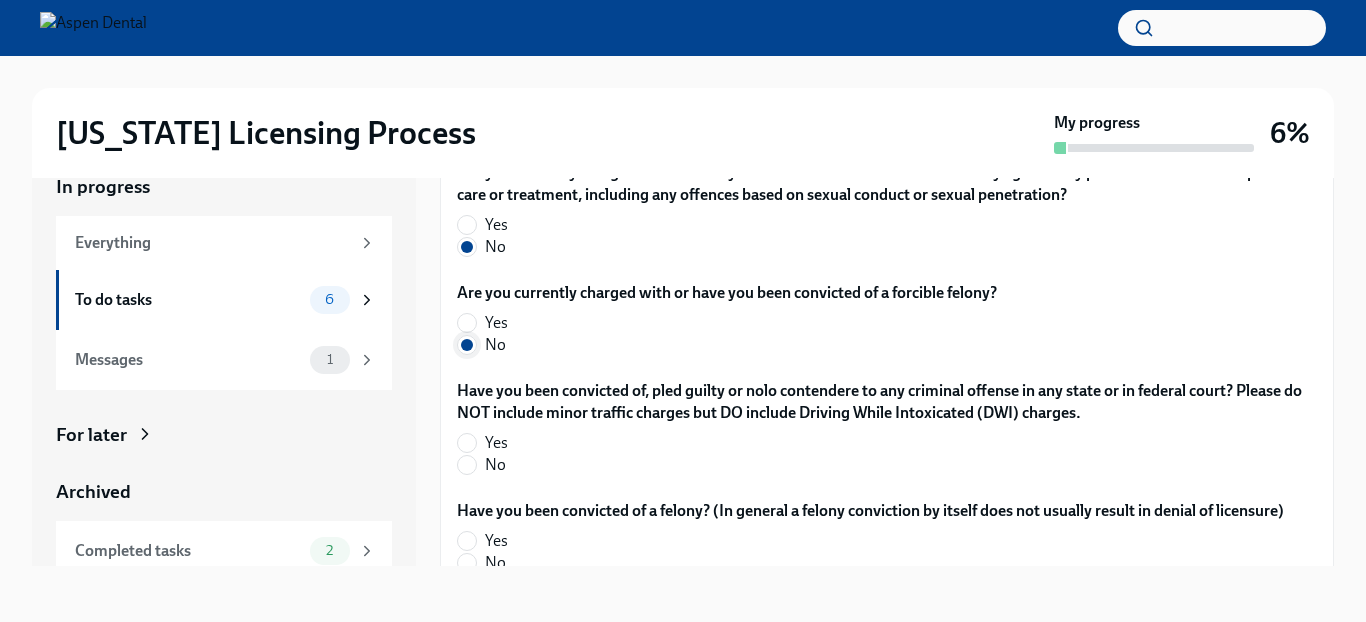 scroll, scrollTop: 3492, scrollLeft: 0, axis: vertical 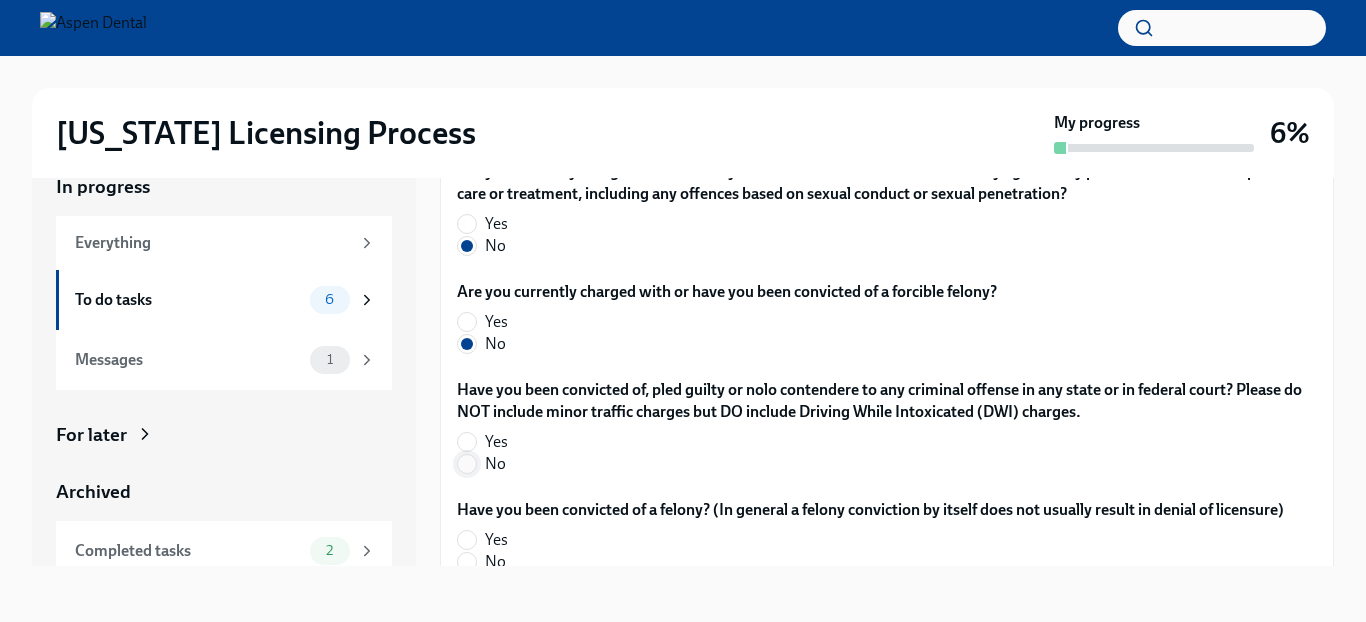 click on "No" at bounding box center [467, 464] 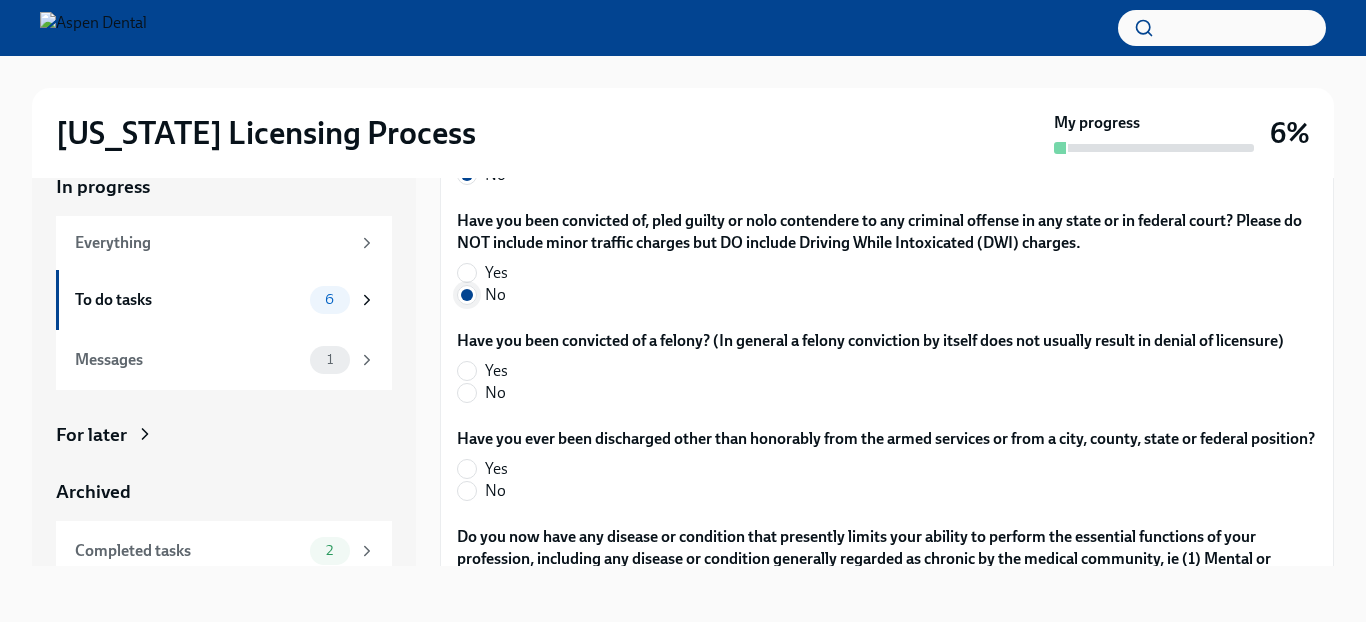scroll, scrollTop: 3663, scrollLeft: 0, axis: vertical 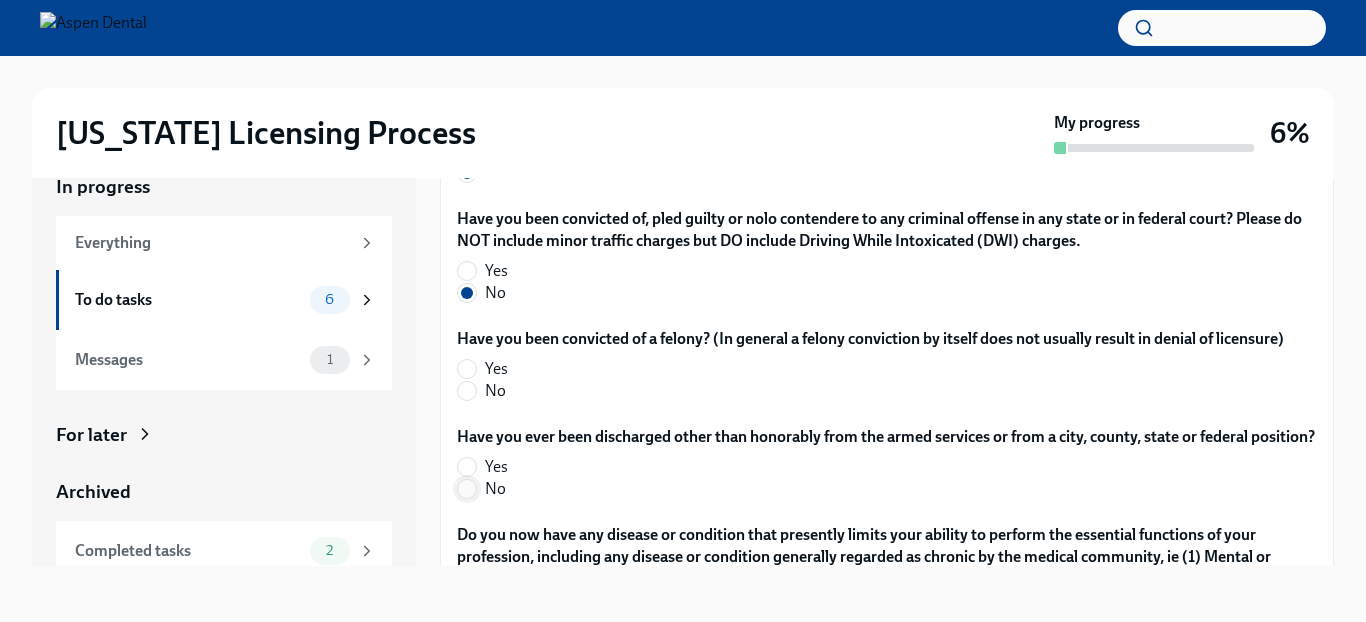 click on "No" at bounding box center (467, 489) 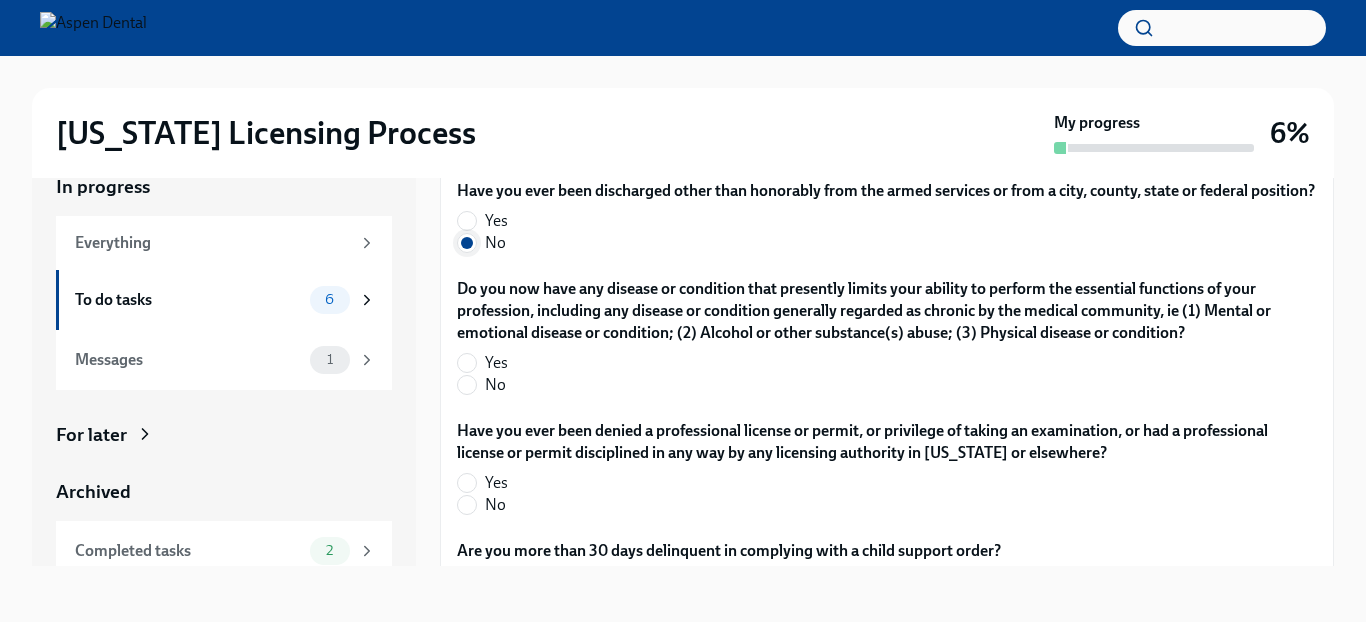 scroll, scrollTop: 3912, scrollLeft: 0, axis: vertical 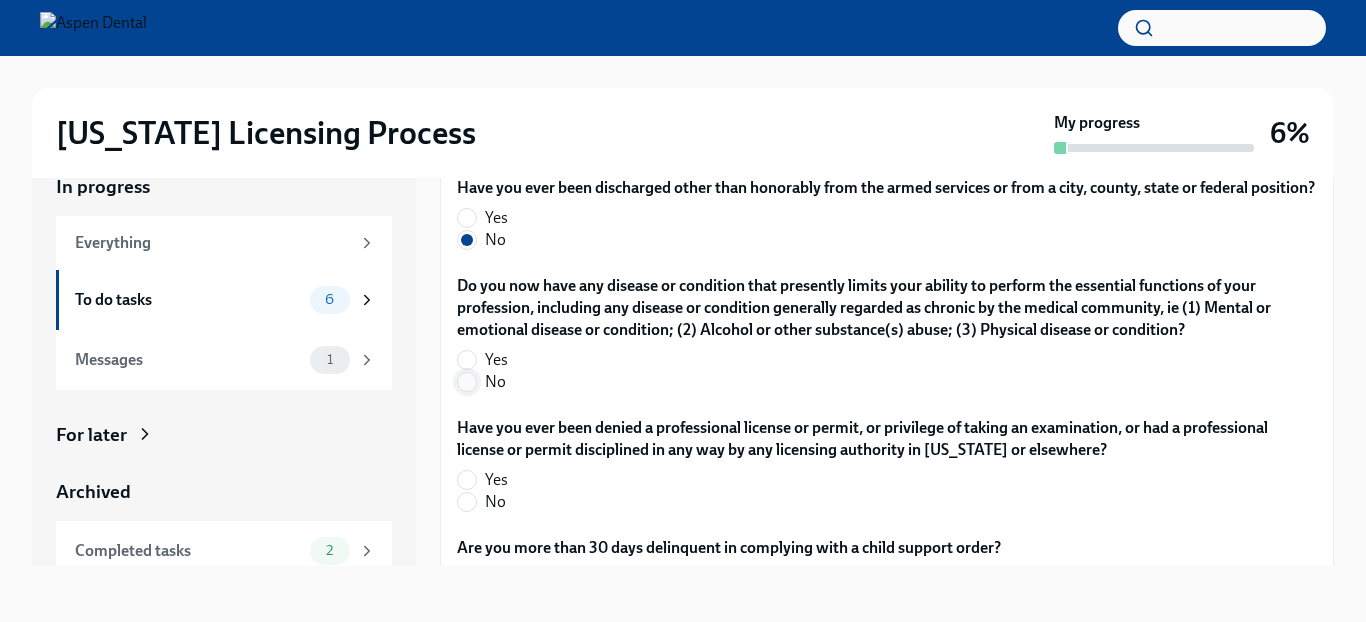 click on "No" at bounding box center [467, 382] 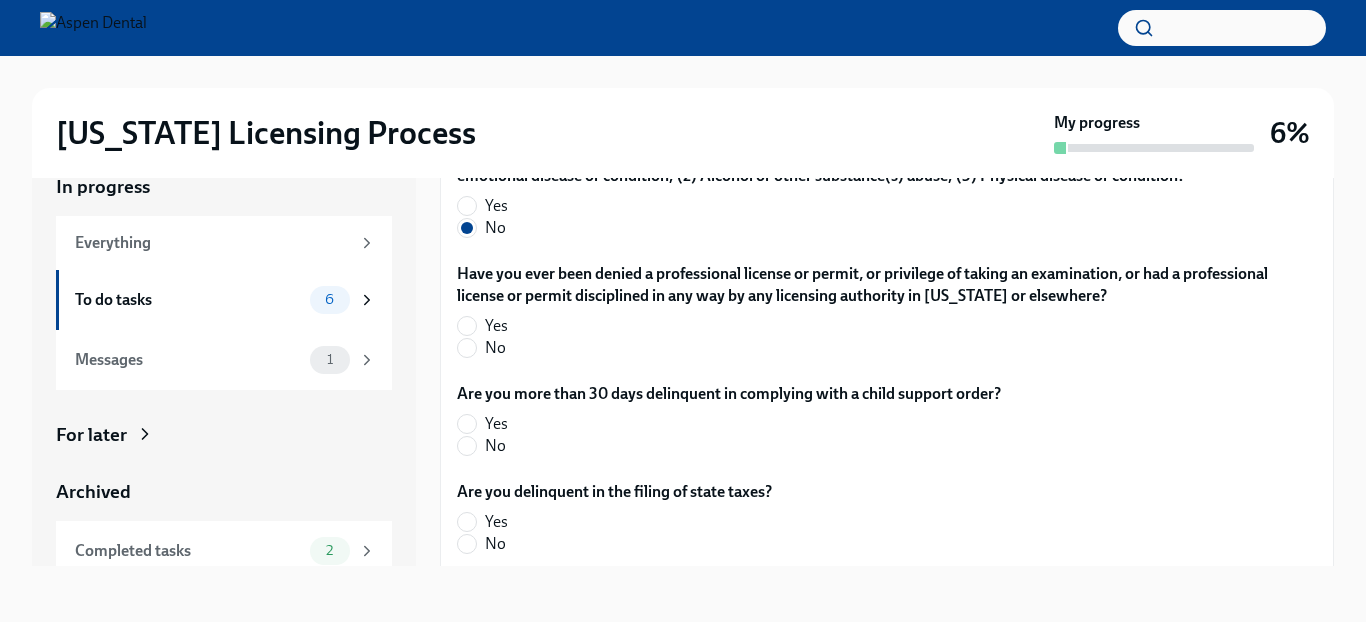 scroll, scrollTop: 4068, scrollLeft: 0, axis: vertical 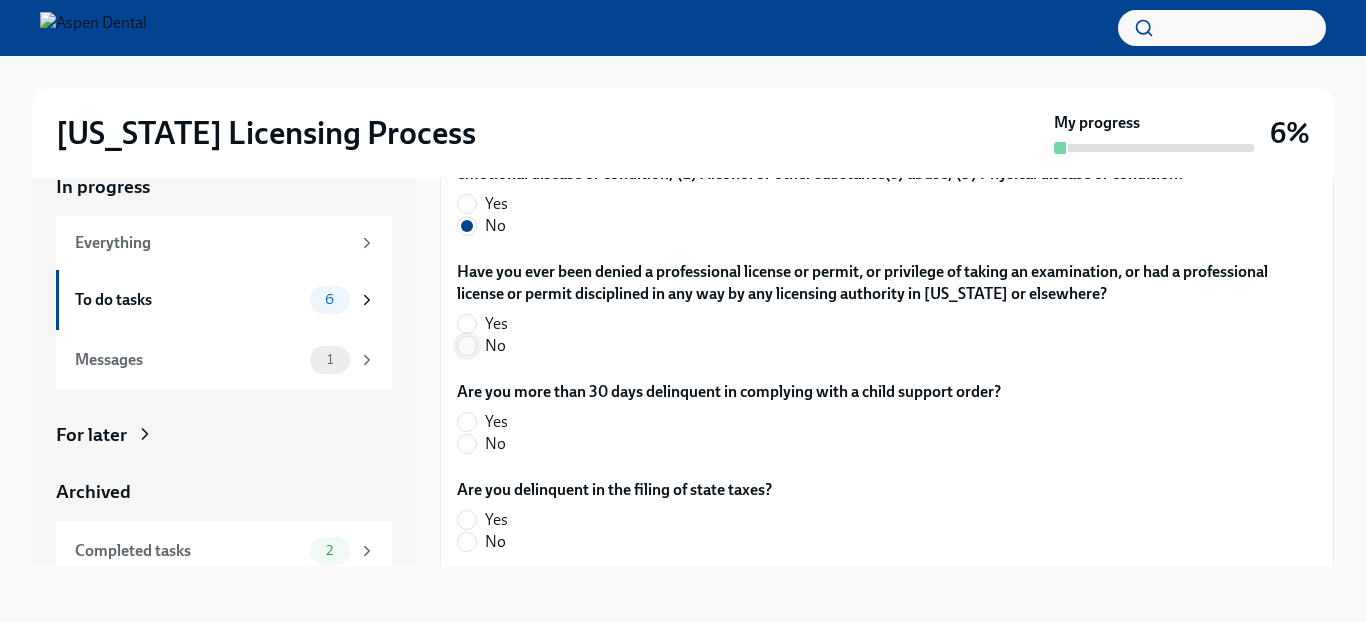 click on "No" at bounding box center (467, 346) 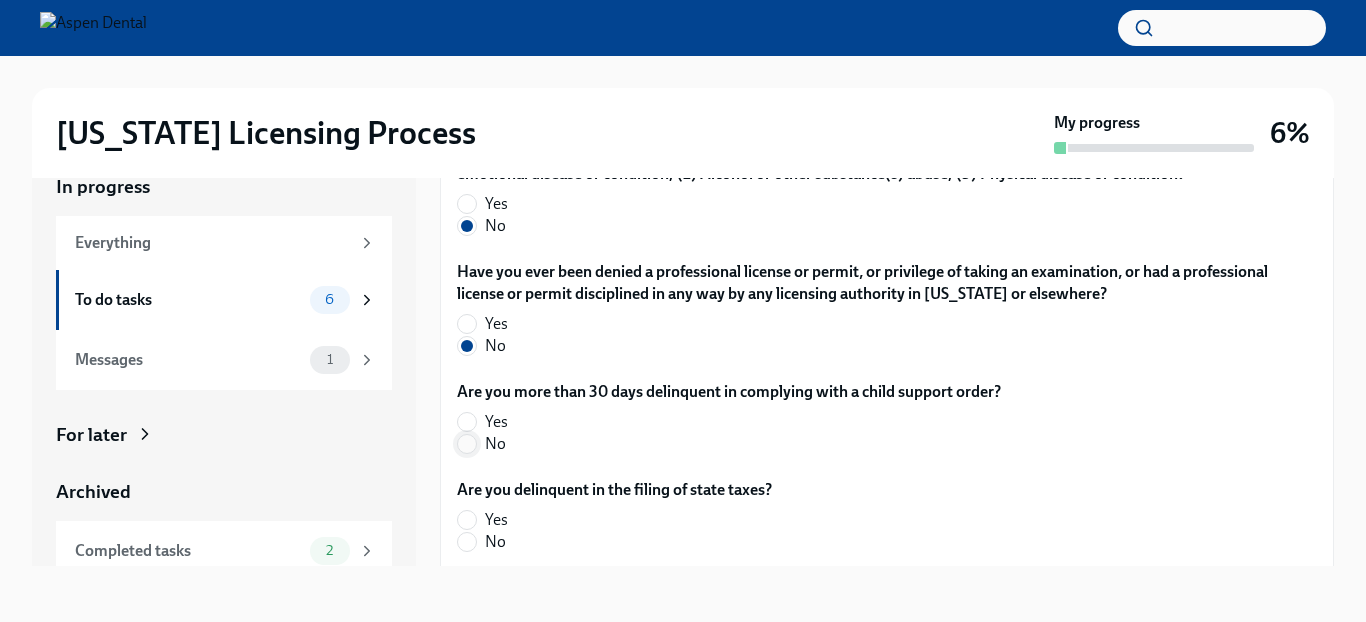 click on "No" at bounding box center (467, 444) 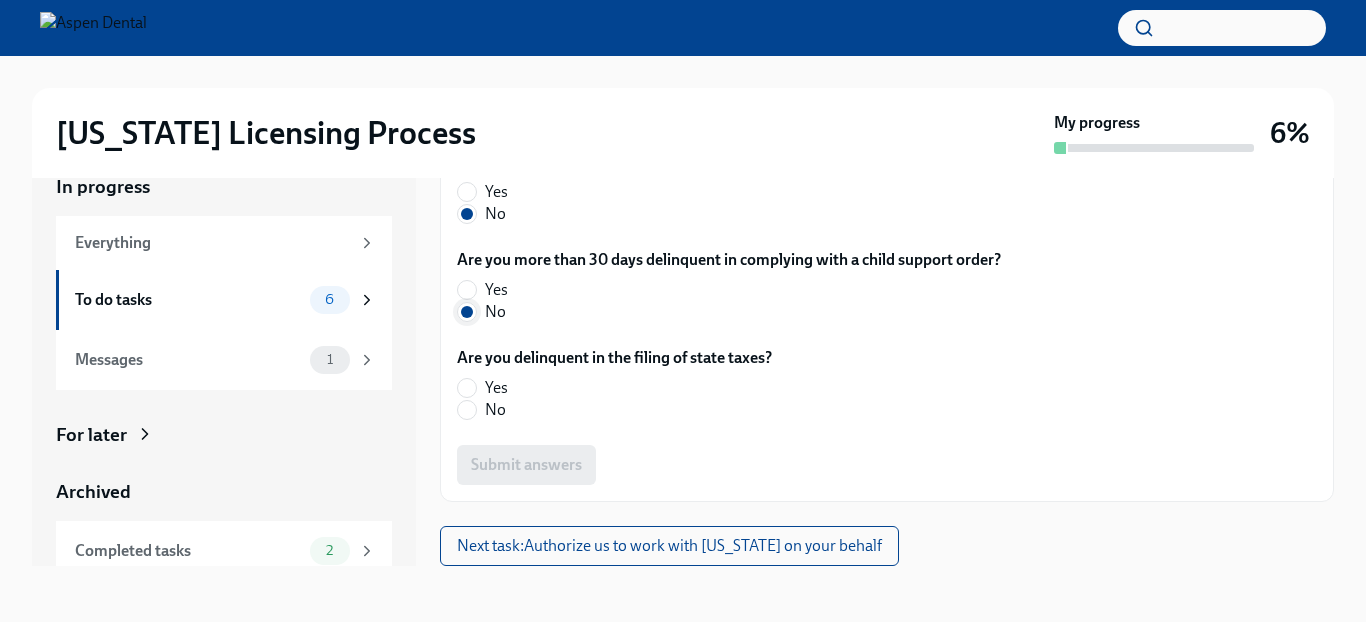 scroll, scrollTop: 4205, scrollLeft: 0, axis: vertical 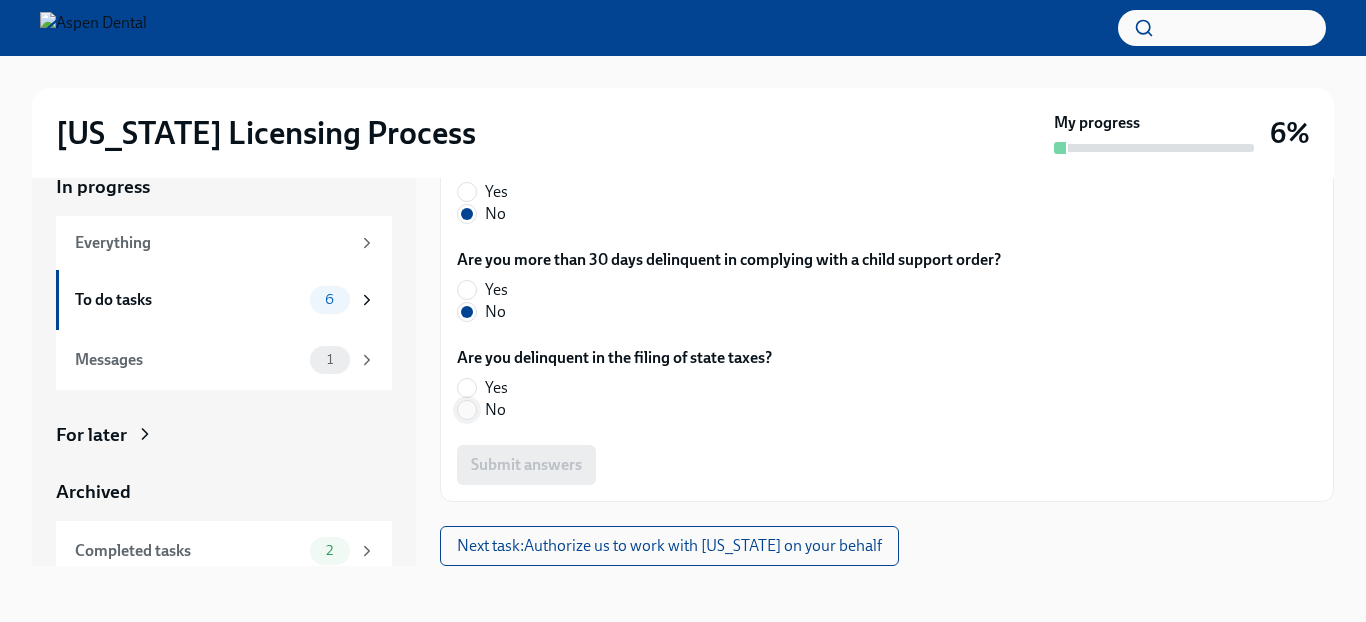 click on "No" at bounding box center (467, 410) 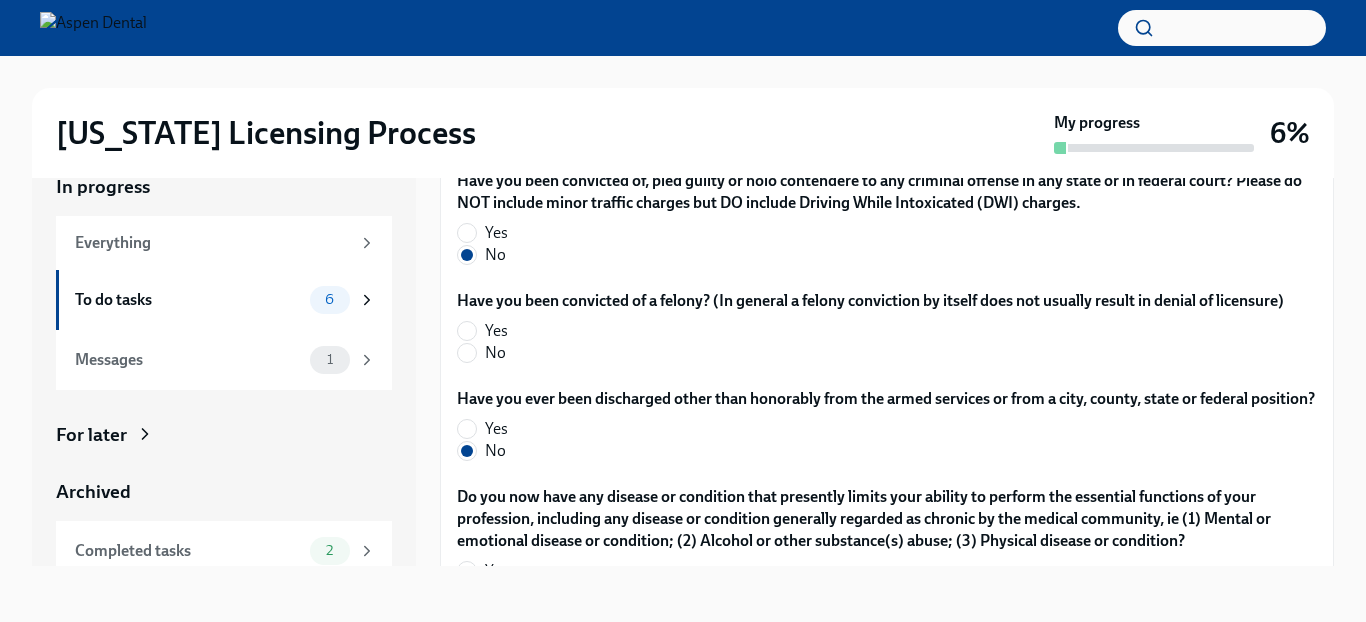 scroll, scrollTop: 3691, scrollLeft: 0, axis: vertical 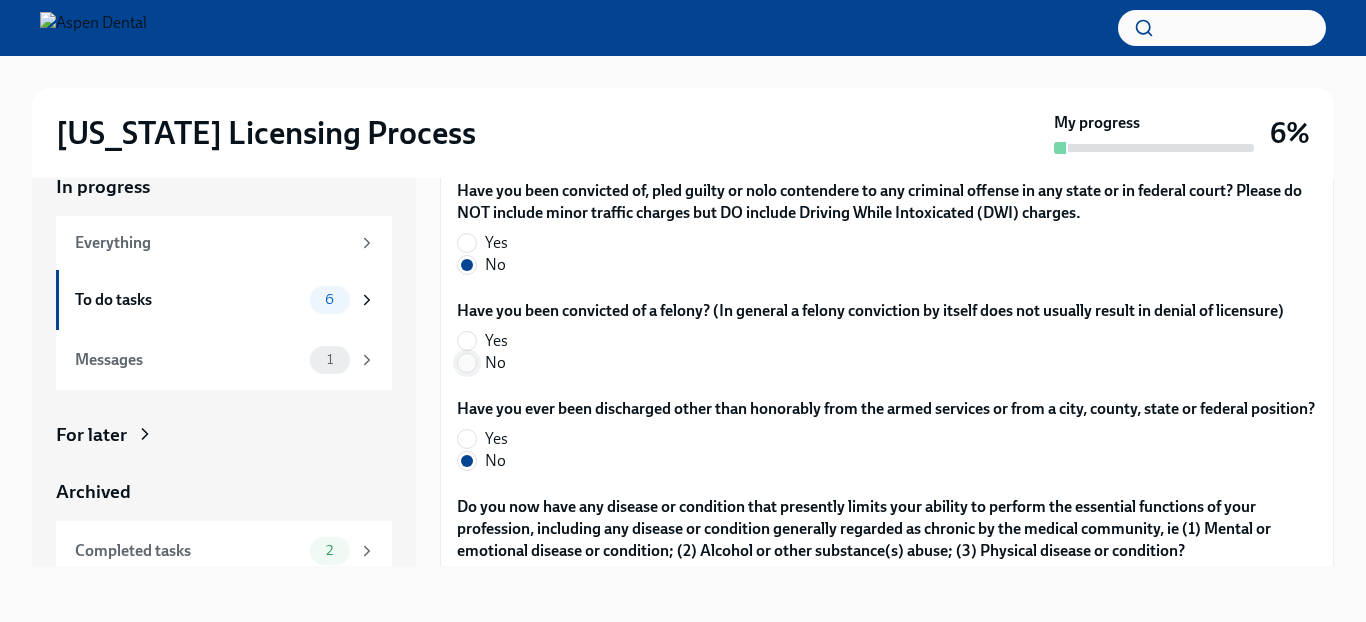 click on "No" at bounding box center (467, 363) 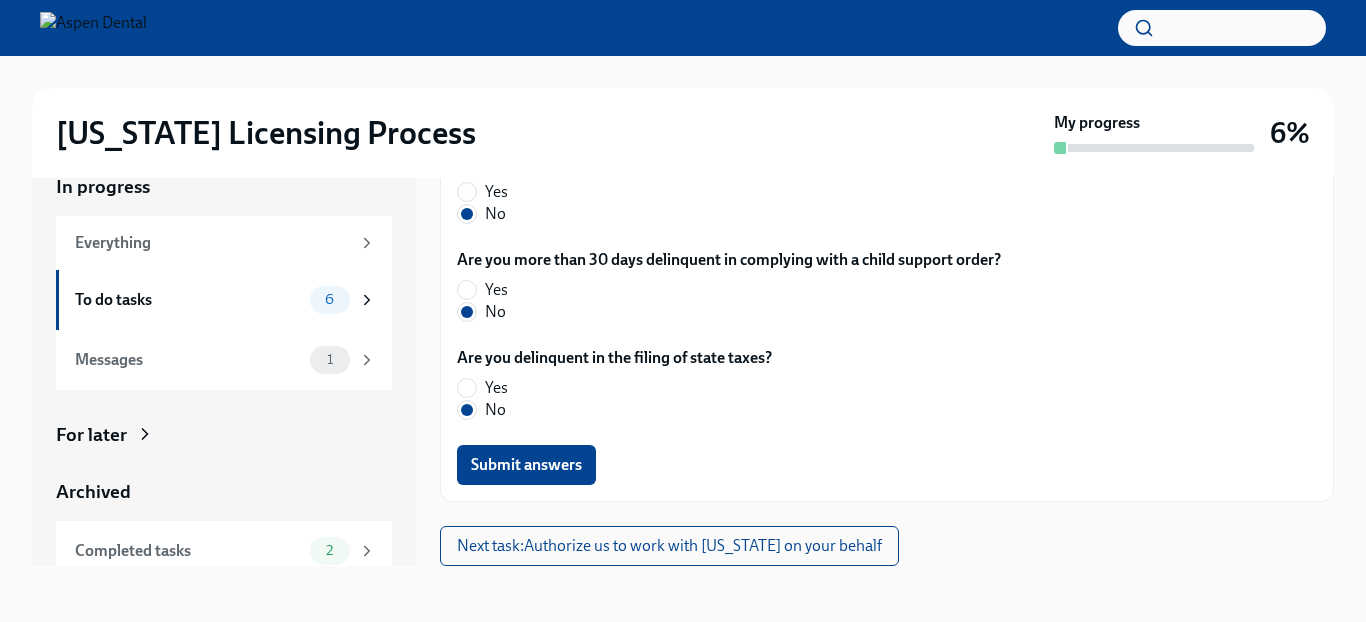 scroll, scrollTop: 4222, scrollLeft: 0, axis: vertical 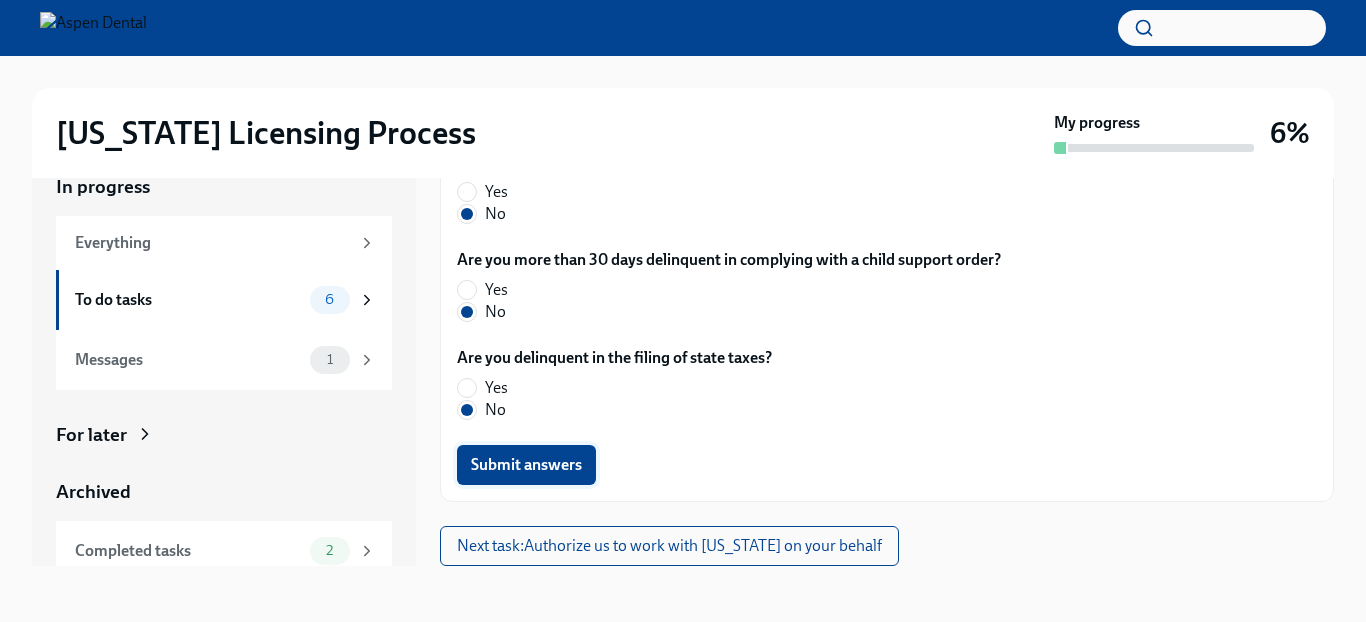 click on "Submit answers" at bounding box center [526, 465] 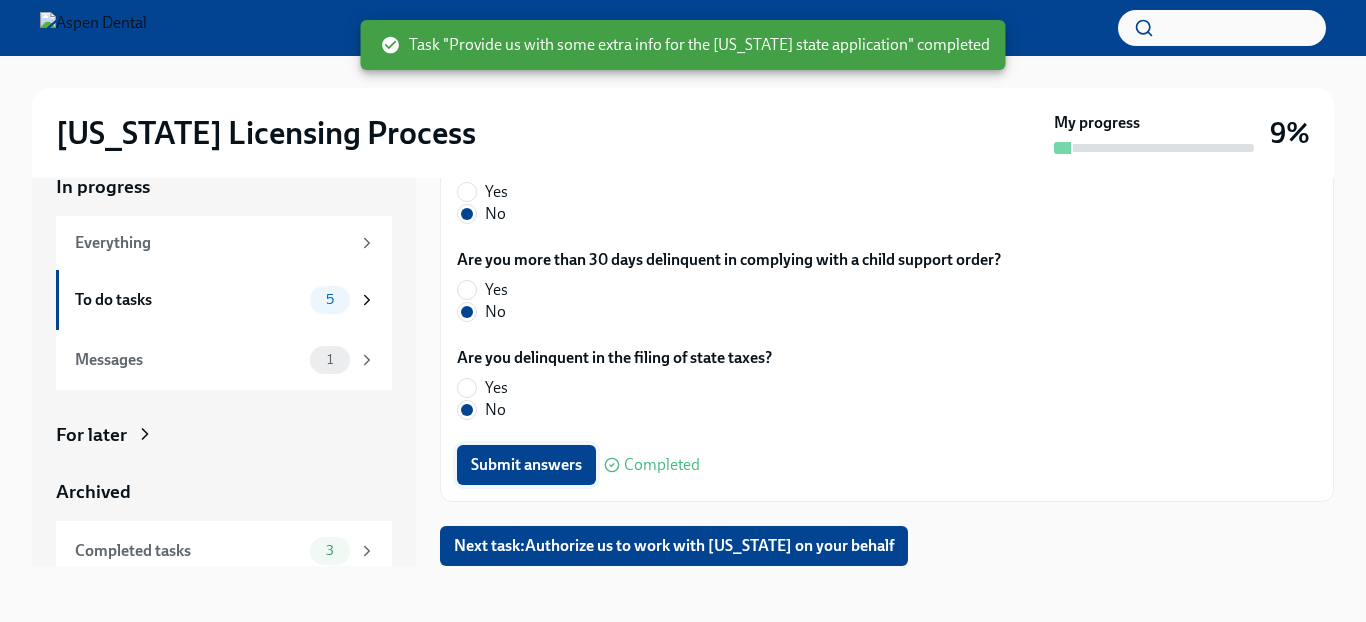 click on "Submit answers" at bounding box center (526, 465) 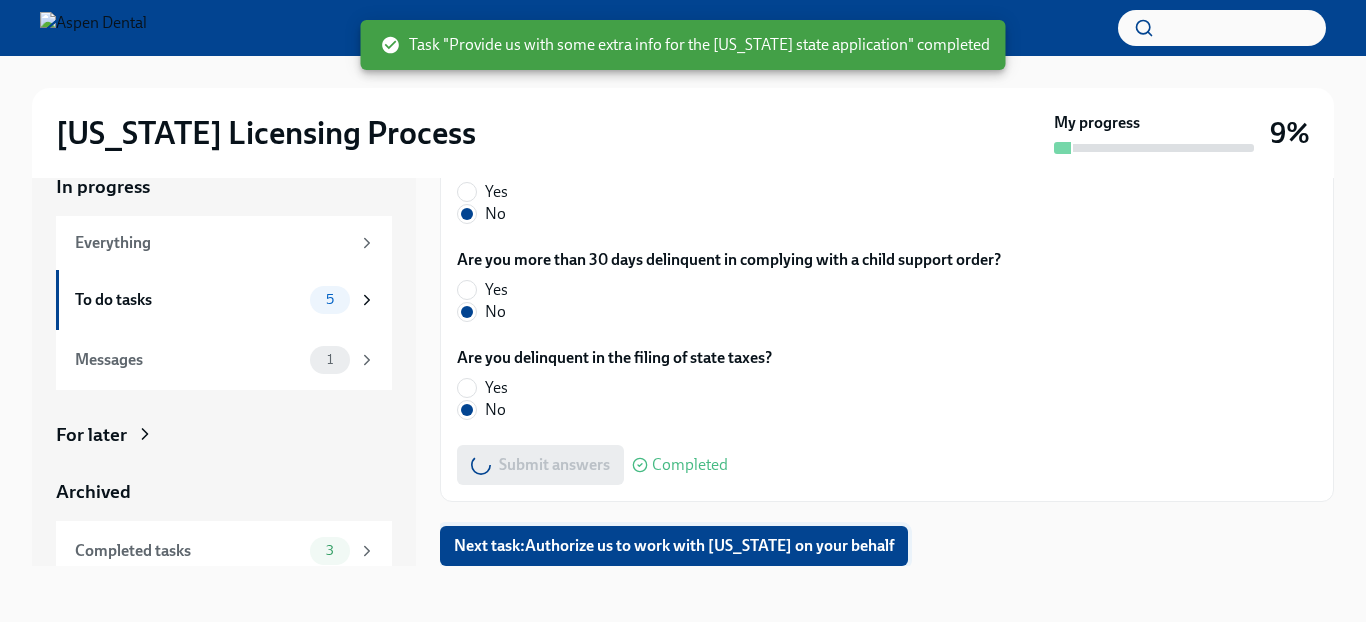 click on "Next task :  Authorize us to work with [US_STATE] on your behalf" at bounding box center [674, 546] 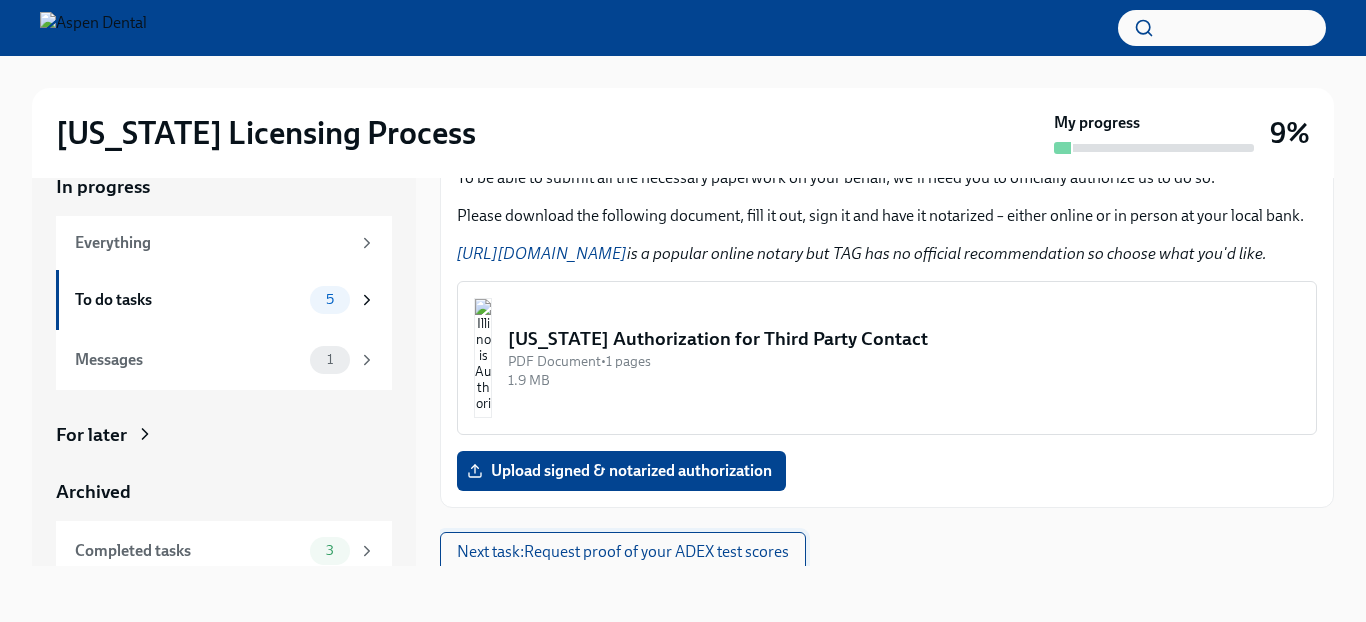 scroll, scrollTop: 252, scrollLeft: 0, axis: vertical 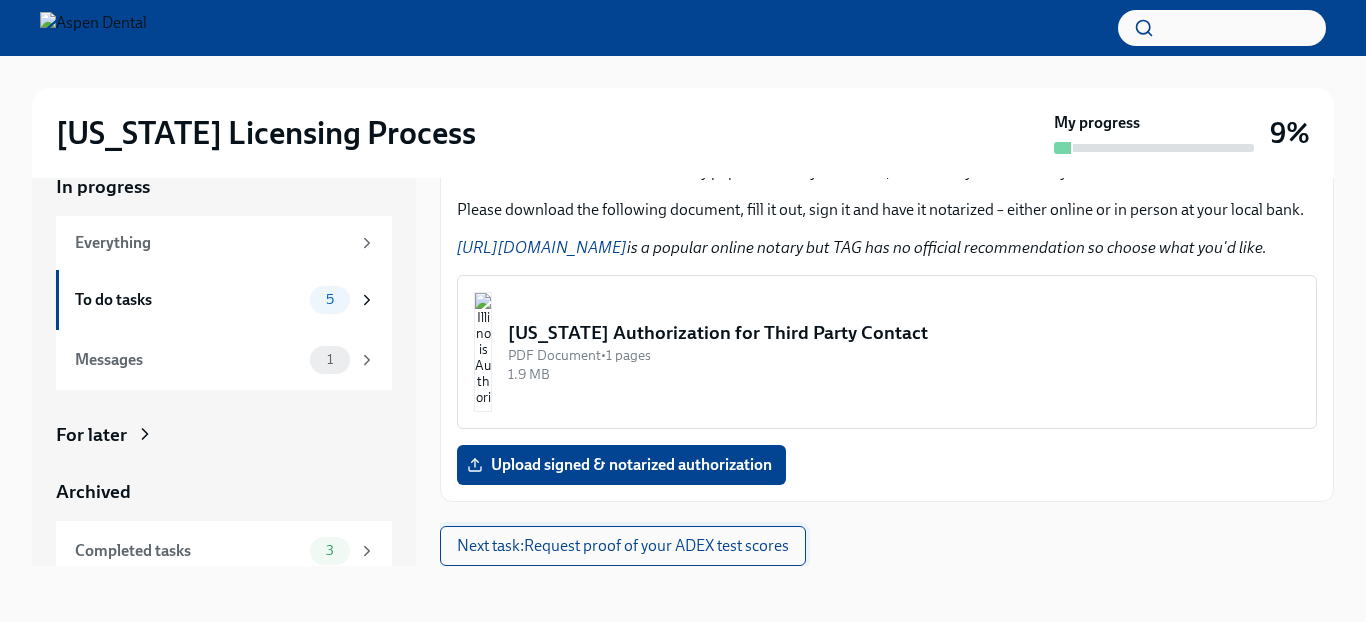 click on "Next task :  Request proof of your ADEX test scores" at bounding box center (623, 546) 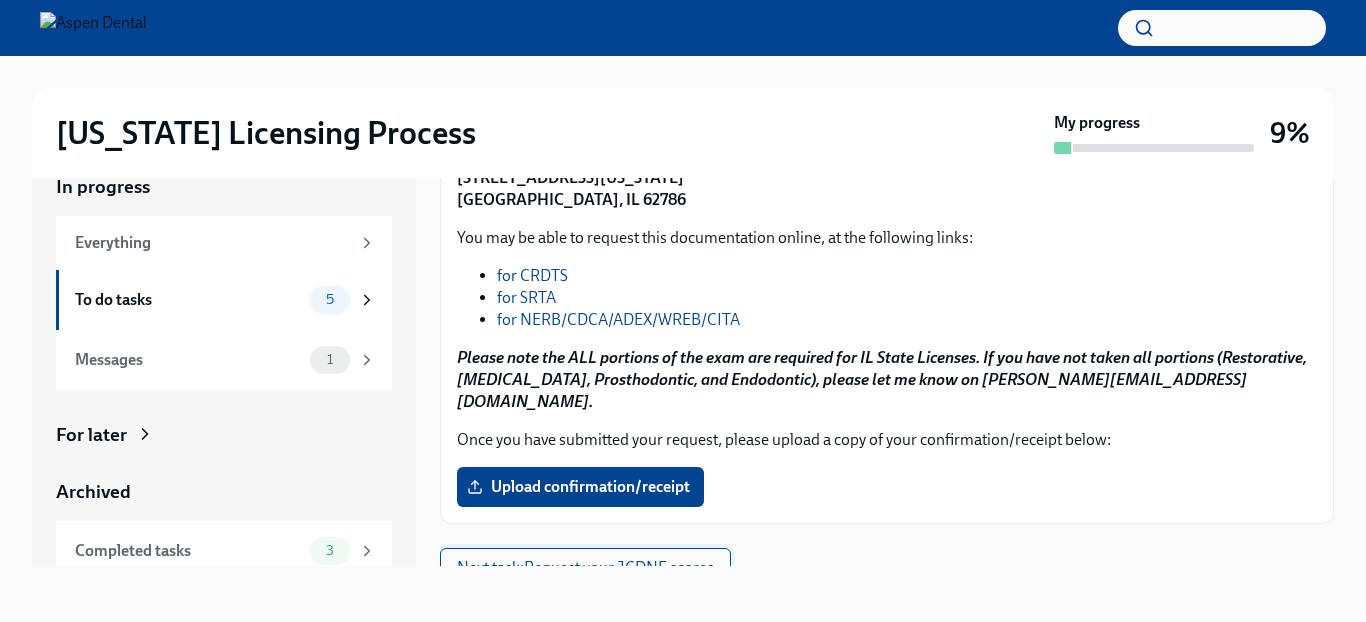 scroll, scrollTop: 325, scrollLeft: 0, axis: vertical 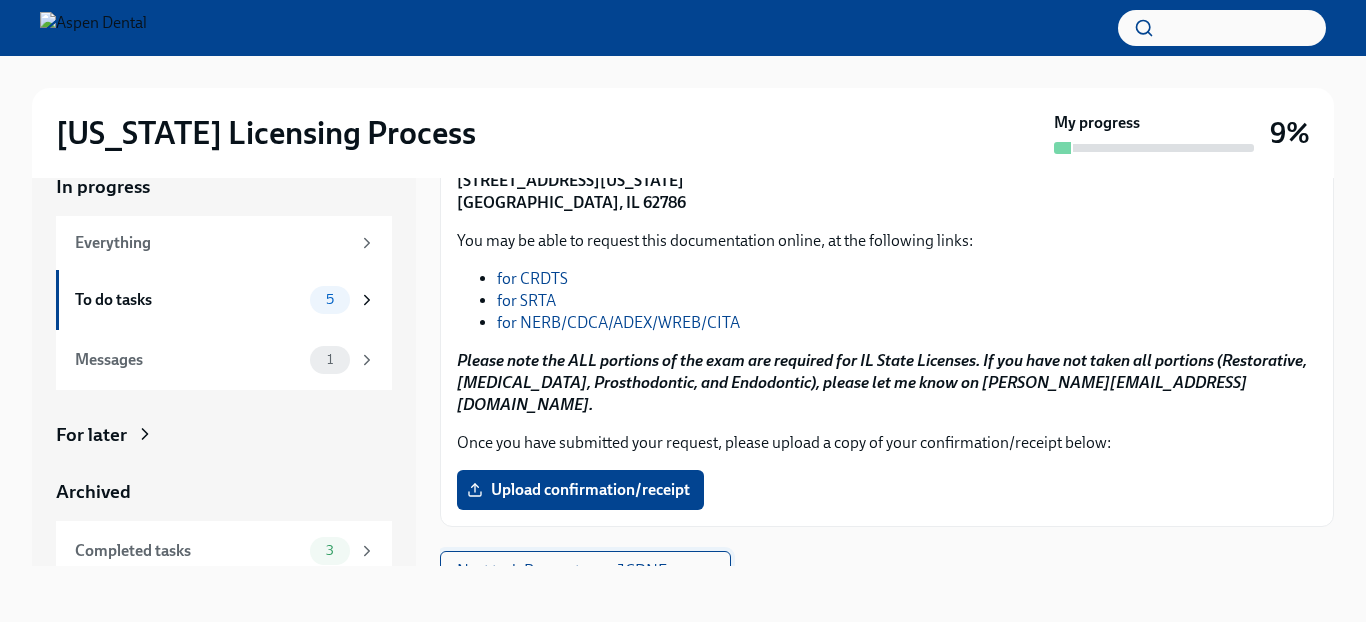 type 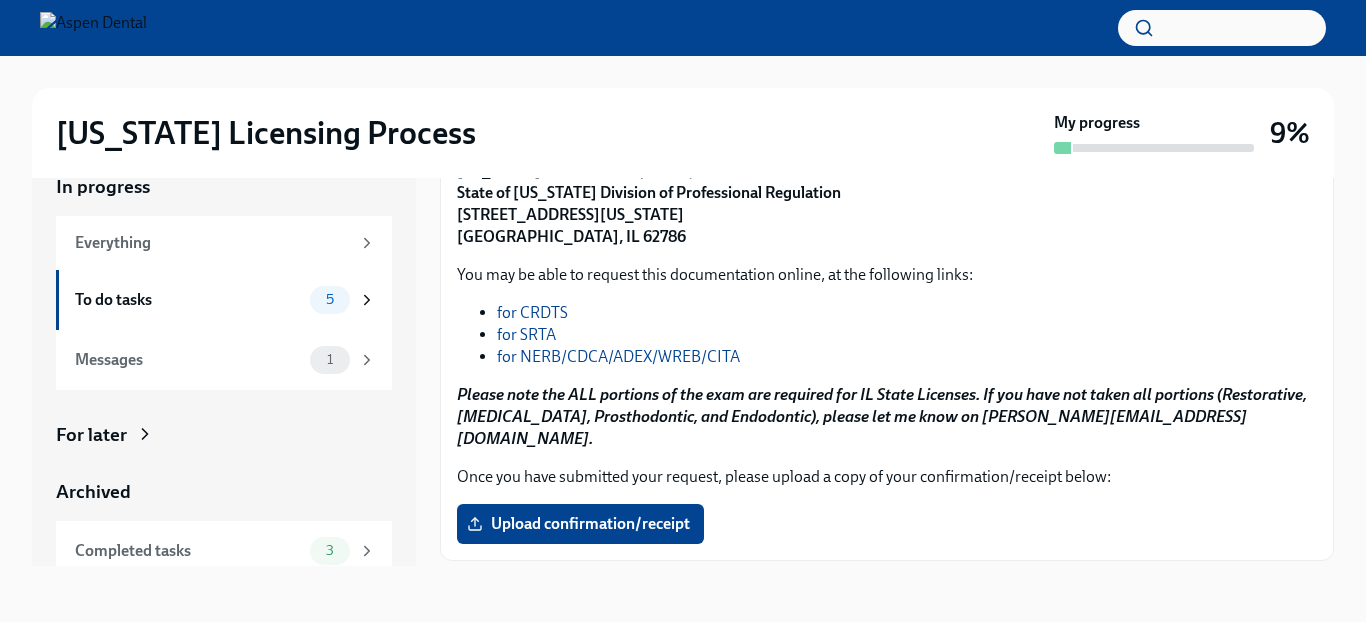 scroll, scrollTop: 328, scrollLeft: 0, axis: vertical 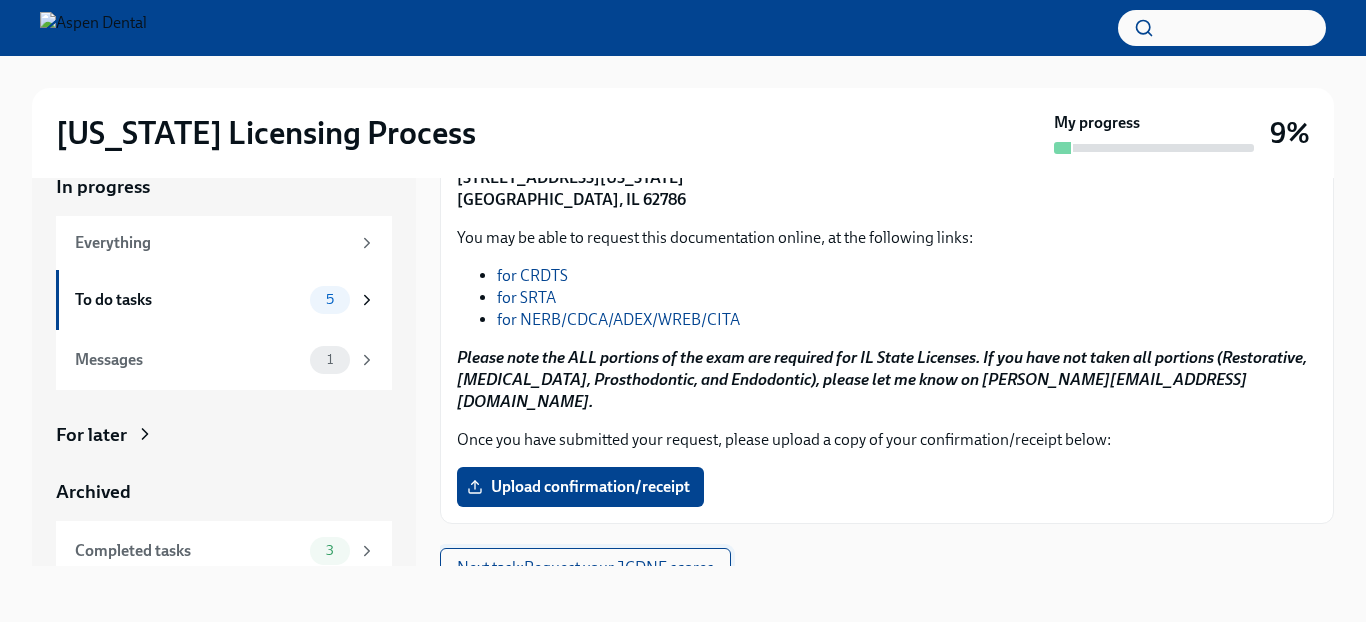 click on "Next task :  Request your JCDNE scores" at bounding box center [585, 568] 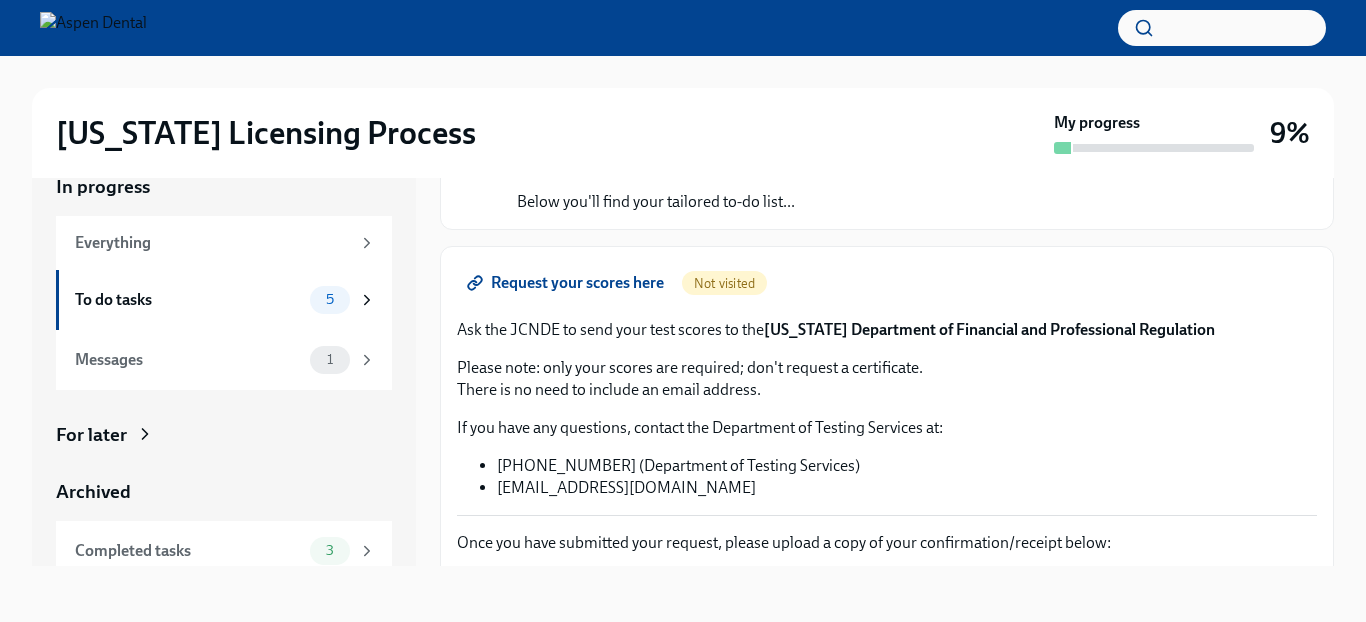 scroll, scrollTop: 148, scrollLeft: 0, axis: vertical 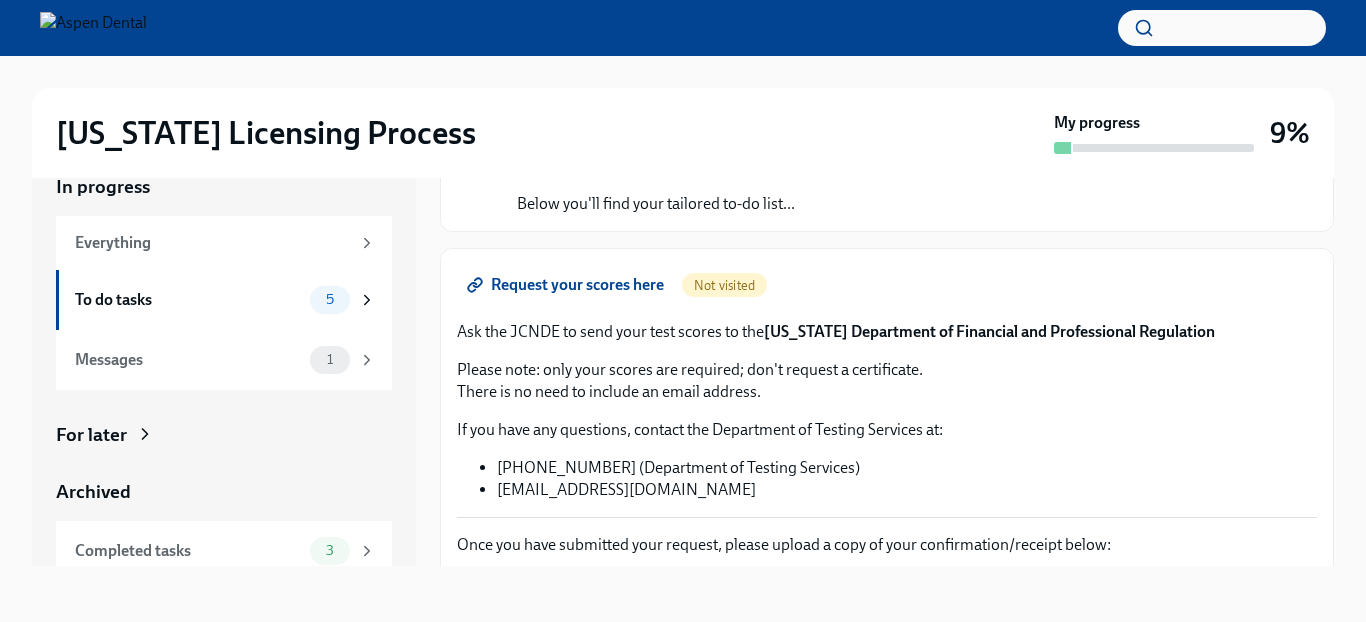 click on "Request your scores here" at bounding box center (567, 285) 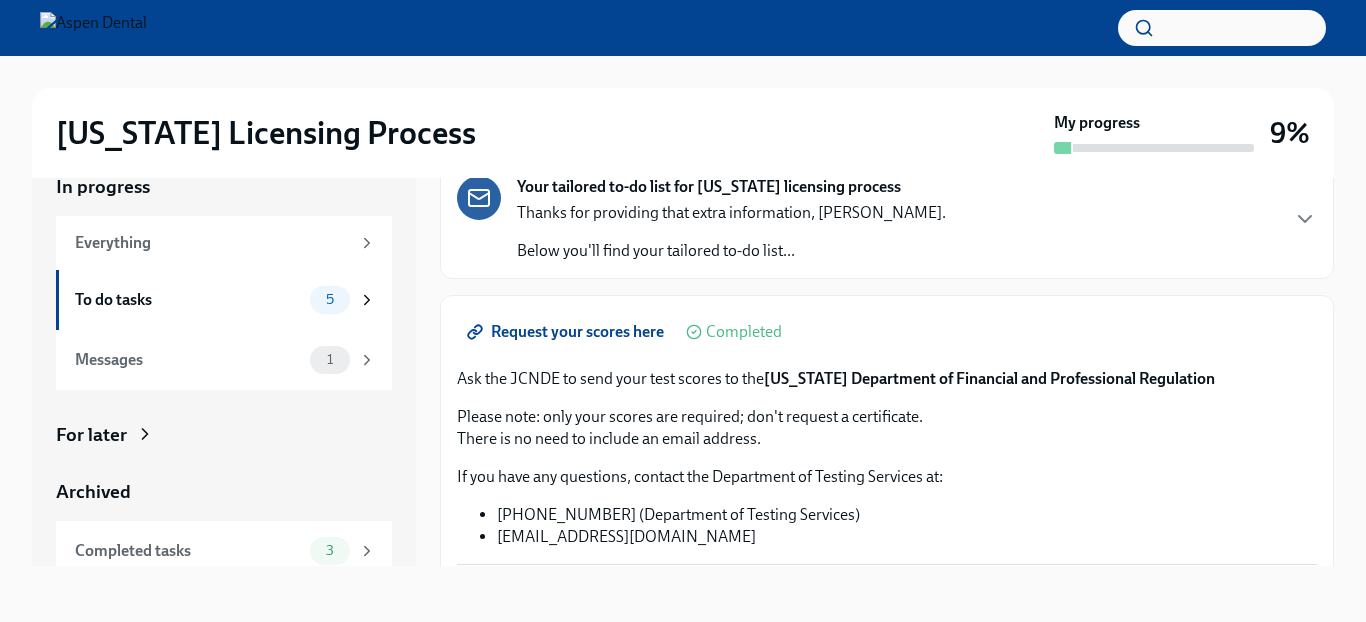 scroll, scrollTop: 96, scrollLeft: 0, axis: vertical 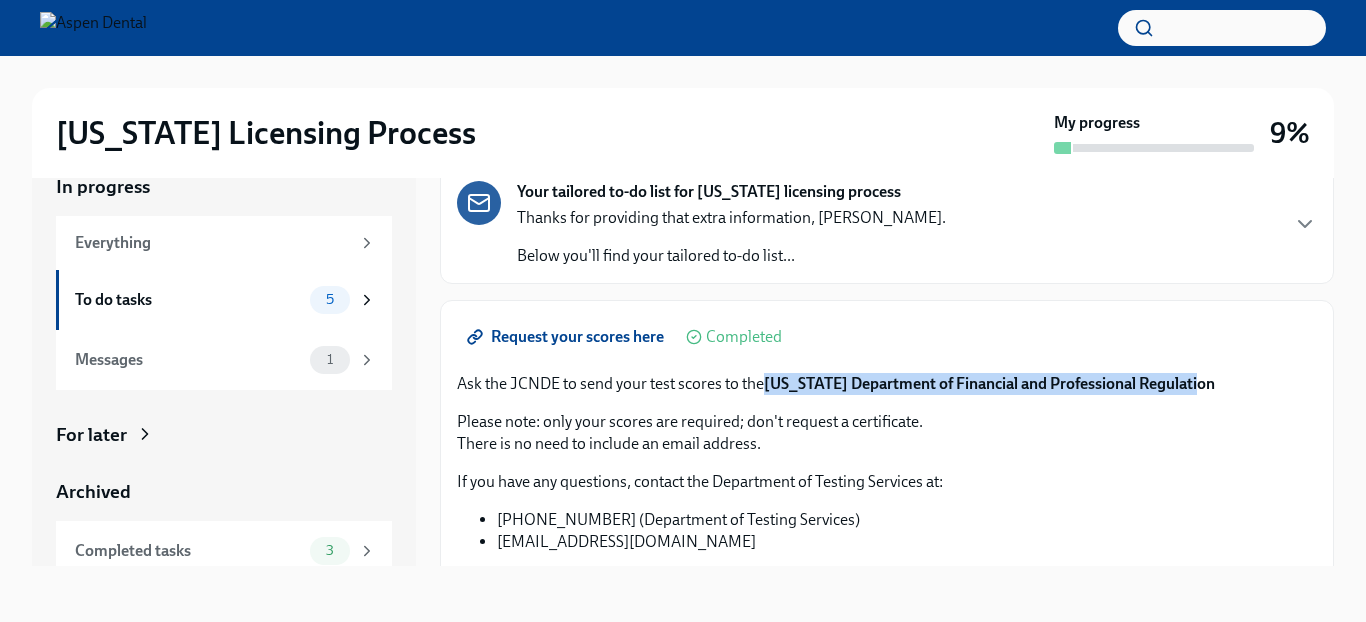drag, startPoint x: 767, startPoint y: 386, endPoint x: 1183, endPoint y: 391, distance: 416.03006 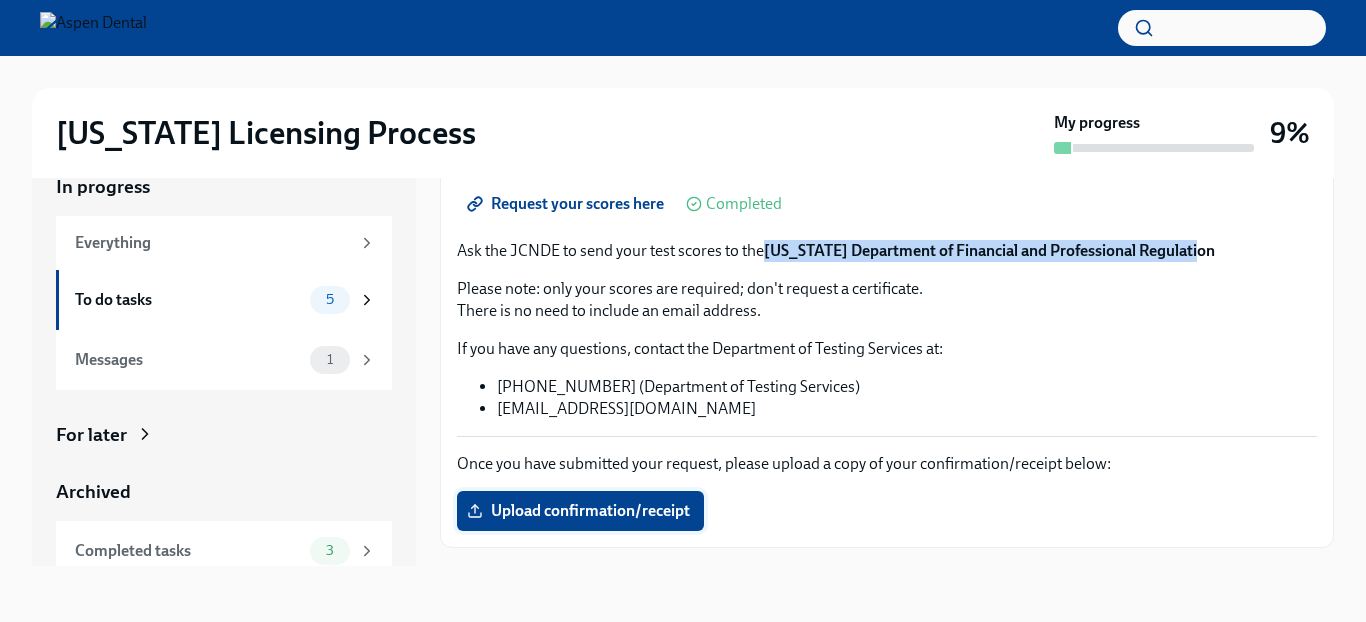 scroll, scrollTop: 275, scrollLeft: 0, axis: vertical 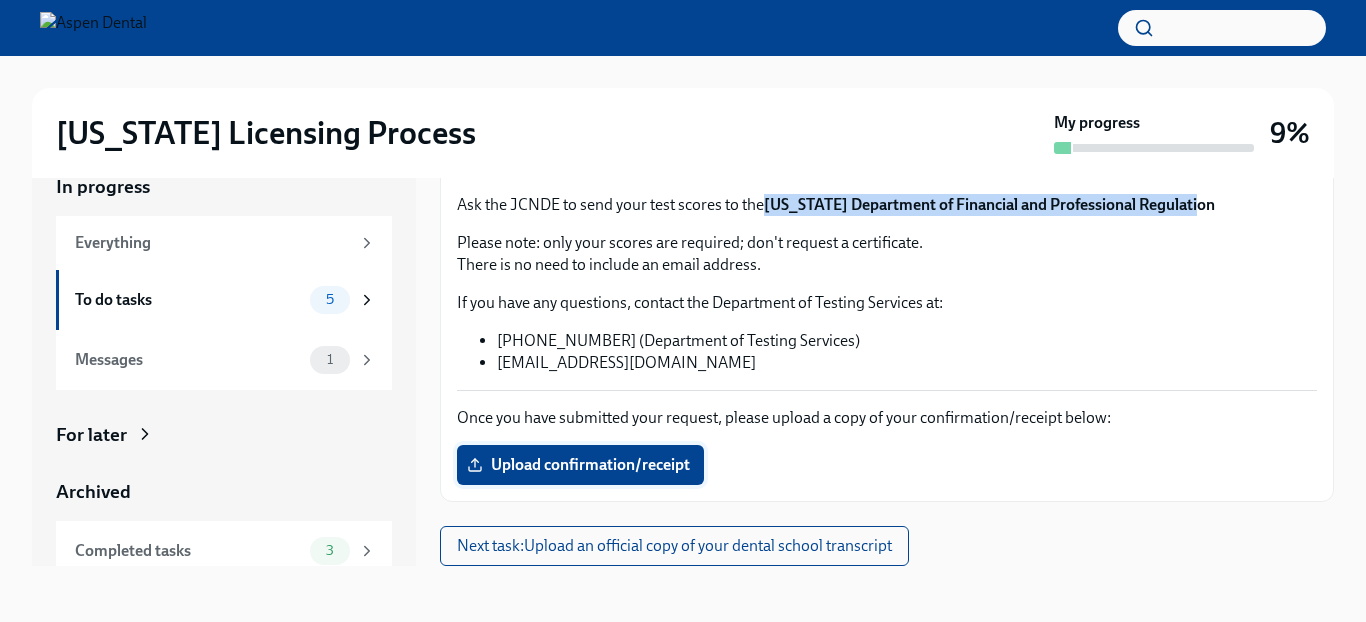 click on "Upload confirmation/receipt" at bounding box center [580, 465] 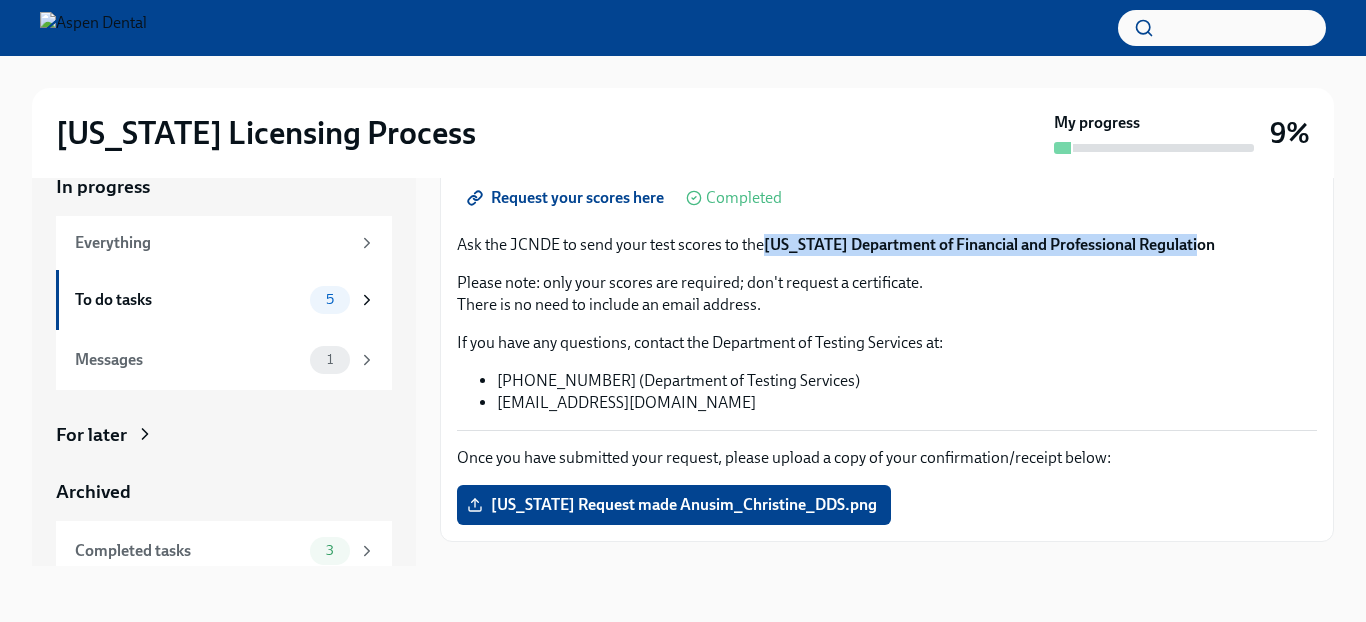 scroll, scrollTop: 275, scrollLeft: 0, axis: vertical 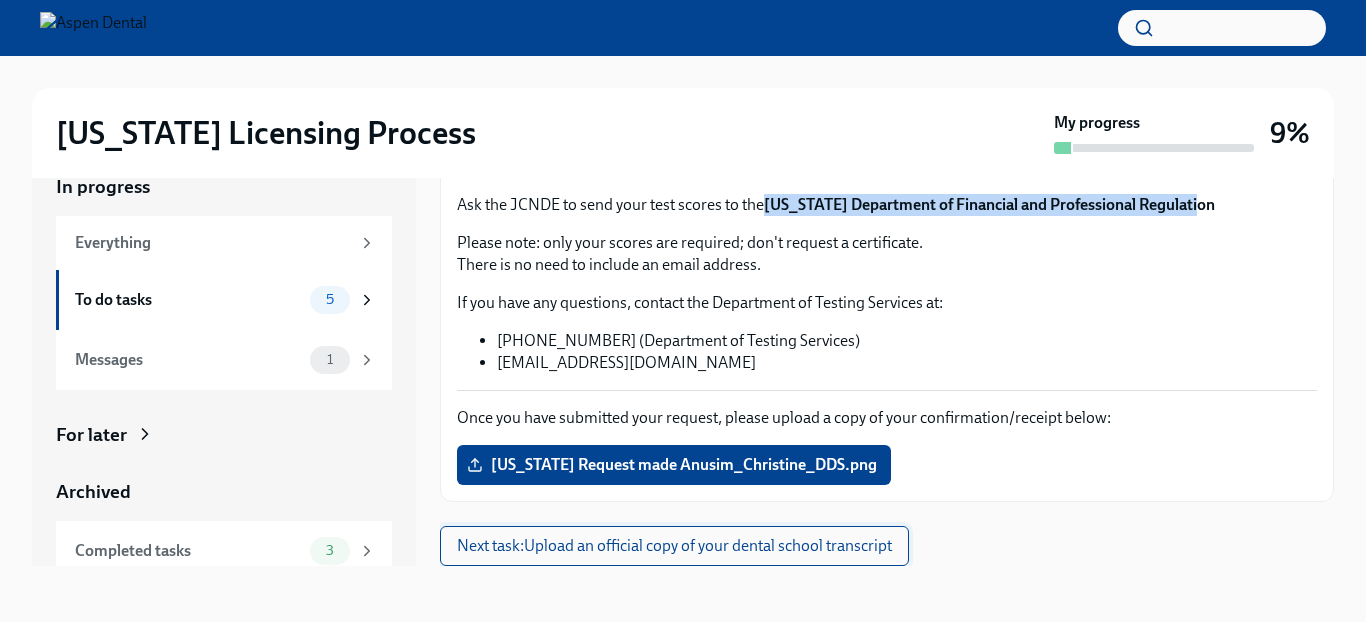click on "Next task :  Upload an official copy of your dental school transcript" at bounding box center (674, 546) 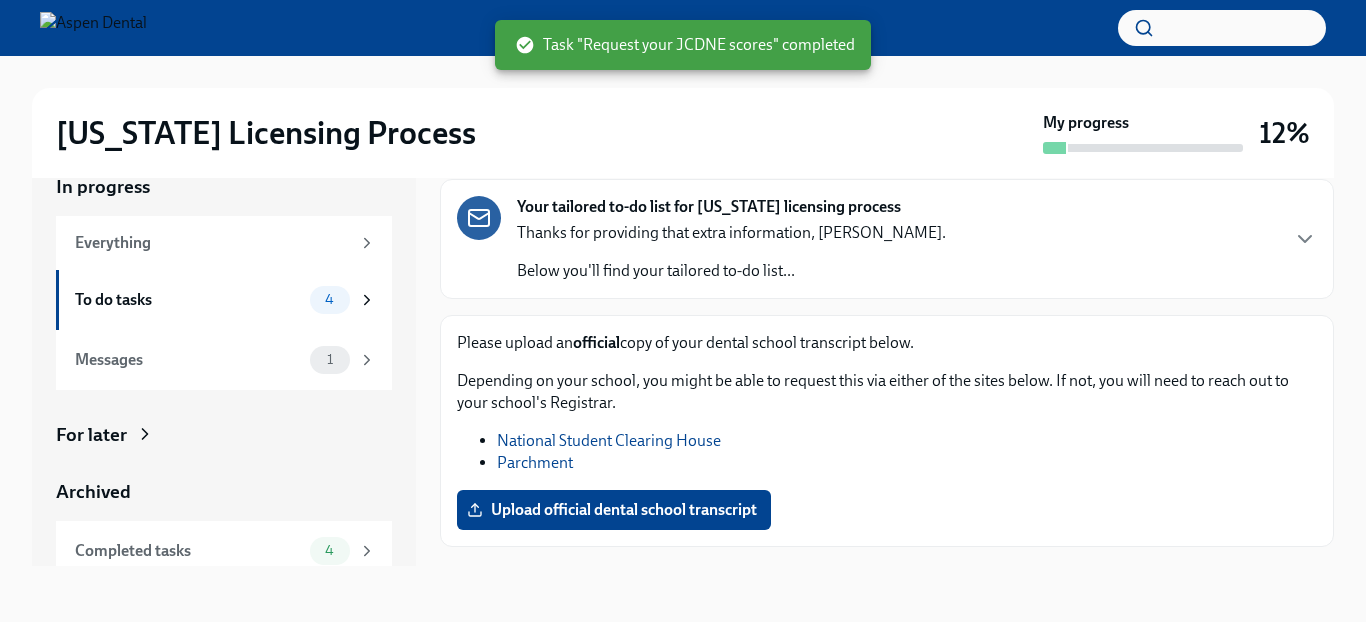 scroll, scrollTop: 86, scrollLeft: 0, axis: vertical 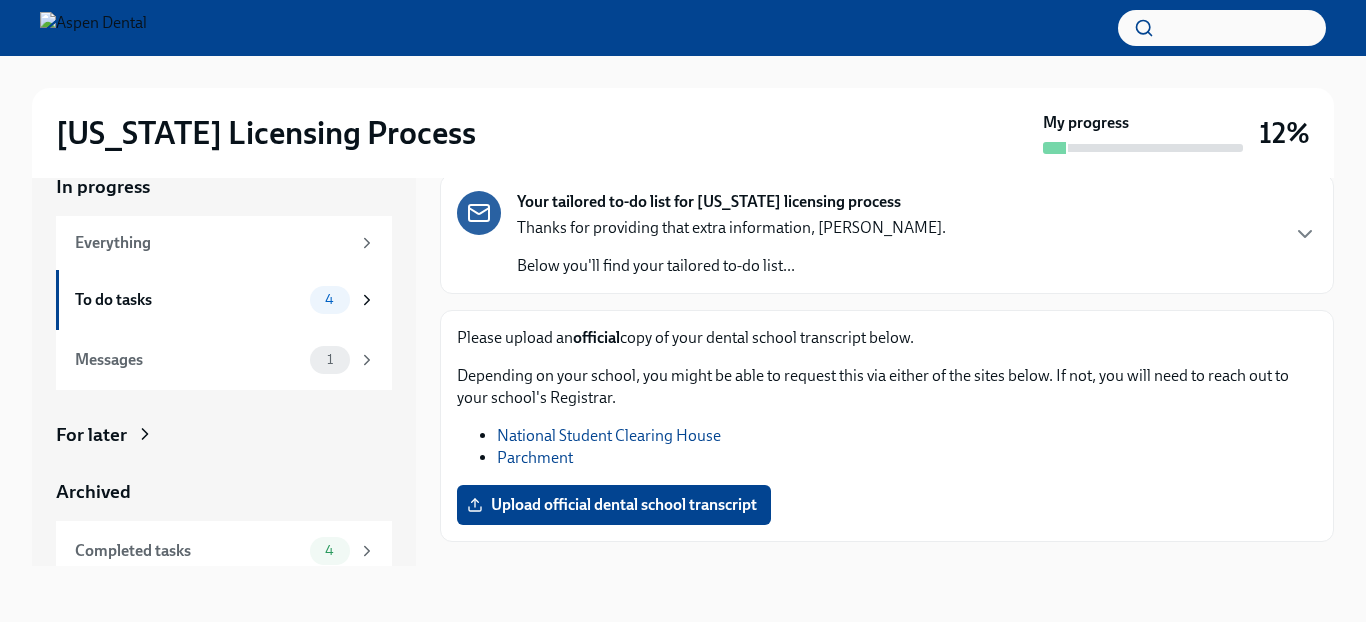 click on "Parchment" at bounding box center [535, 457] 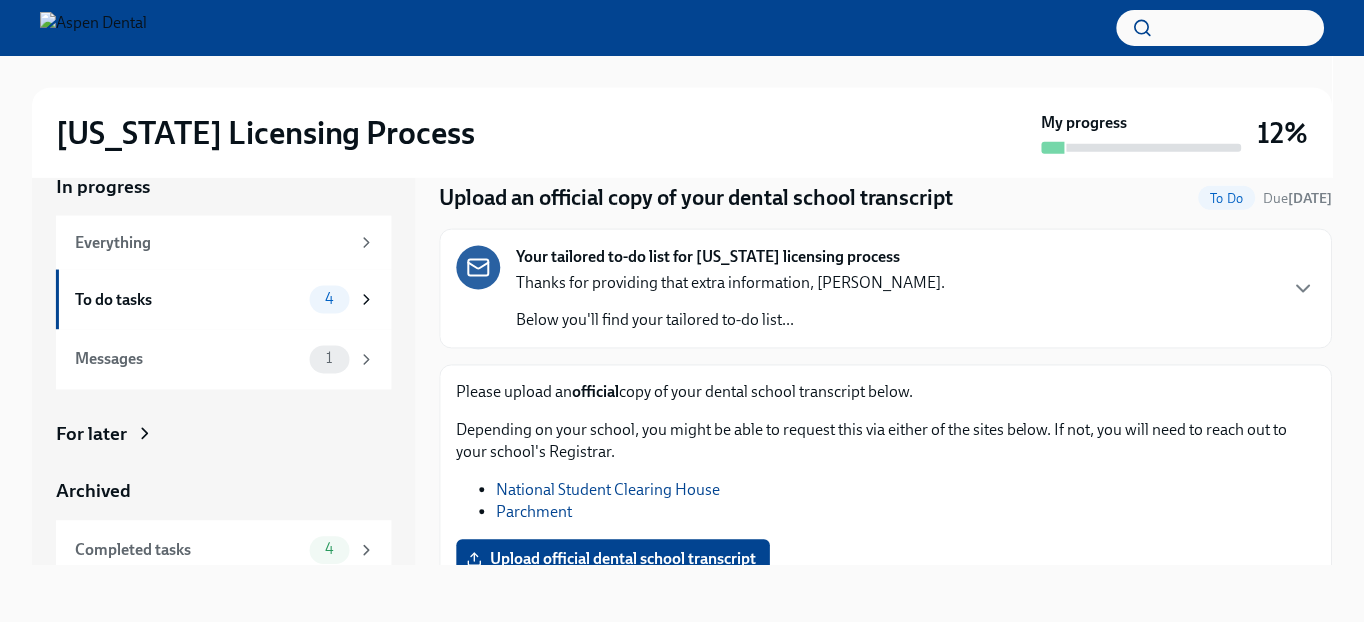 scroll, scrollTop: 33, scrollLeft: 0, axis: vertical 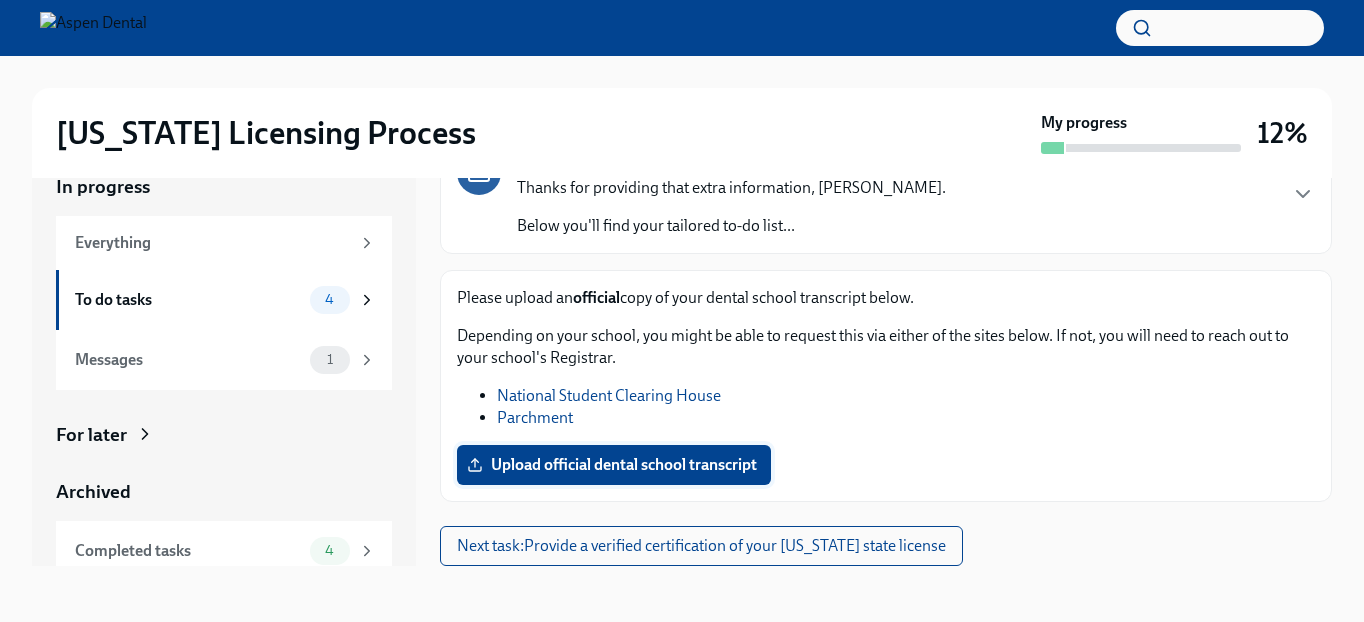 click on "Upload official dental school transcript" at bounding box center [614, 465] 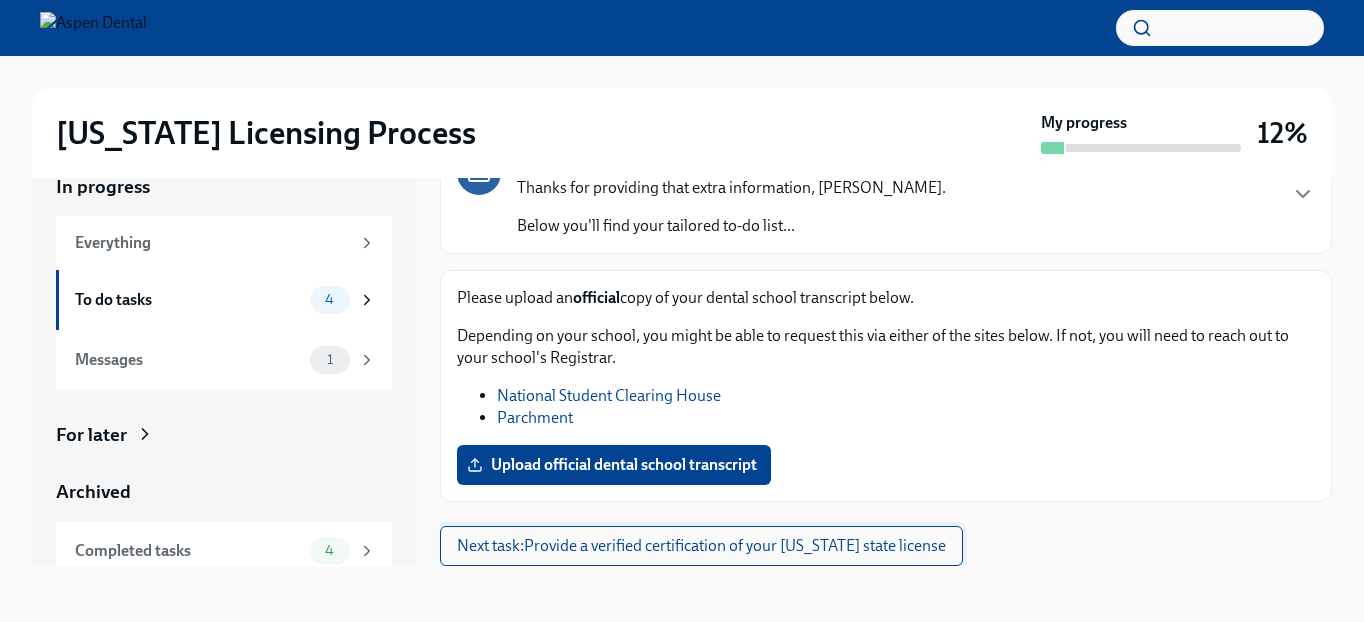 click on "Next task :  Provide a verified certification of your [US_STATE] state license" at bounding box center [701, 546] 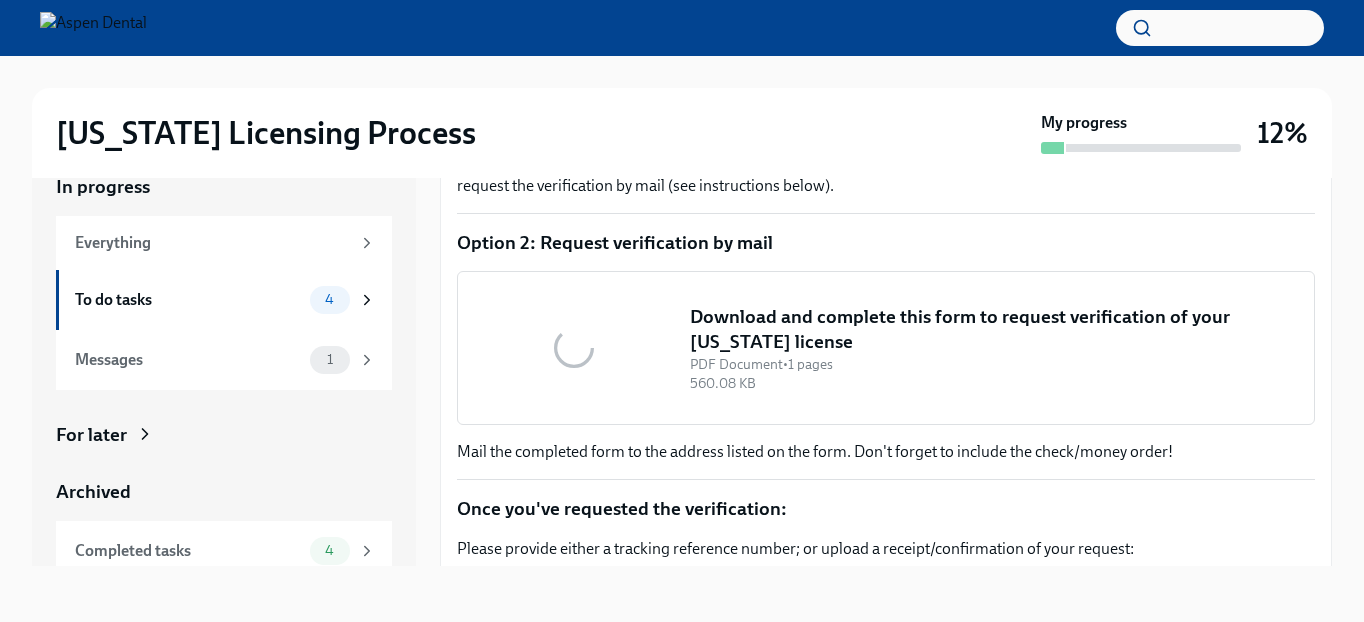 scroll, scrollTop: 1007, scrollLeft: 0, axis: vertical 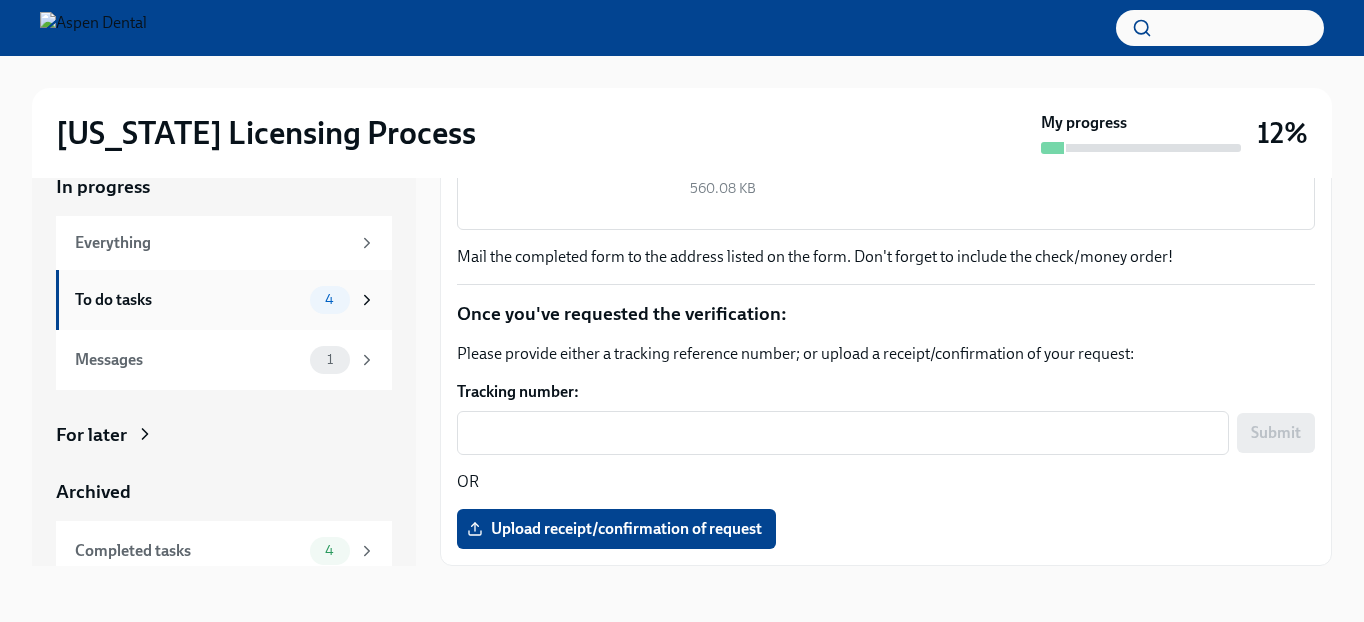click on "4" at bounding box center [329, 299] 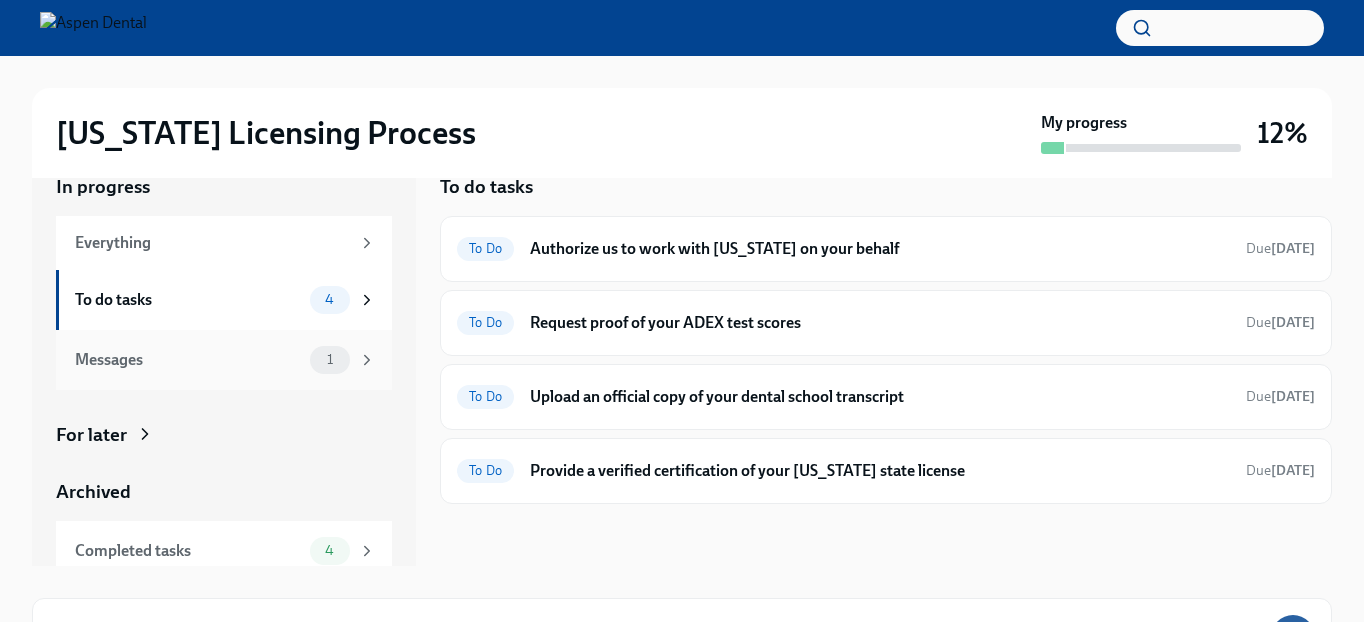 click on "Messages 1" at bounding box center [225, 360] 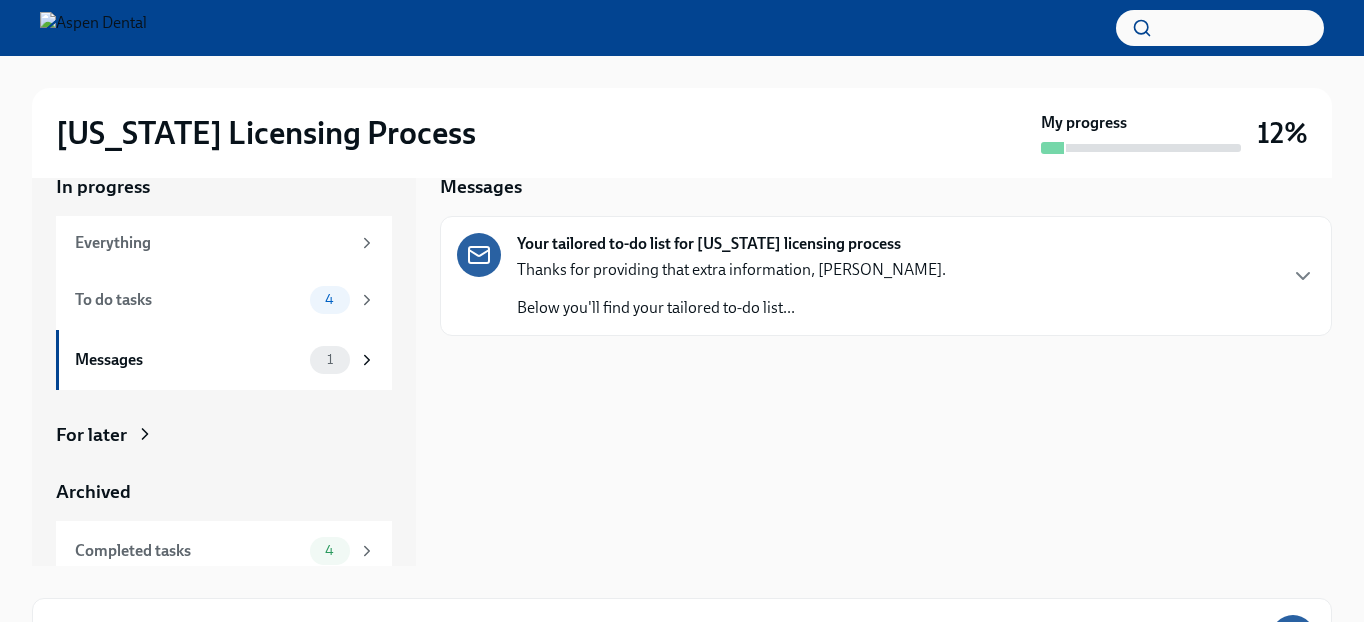 click on "Thanks for providing that extra information, [PERSON_NAME]." at bounding box center [731, 270] 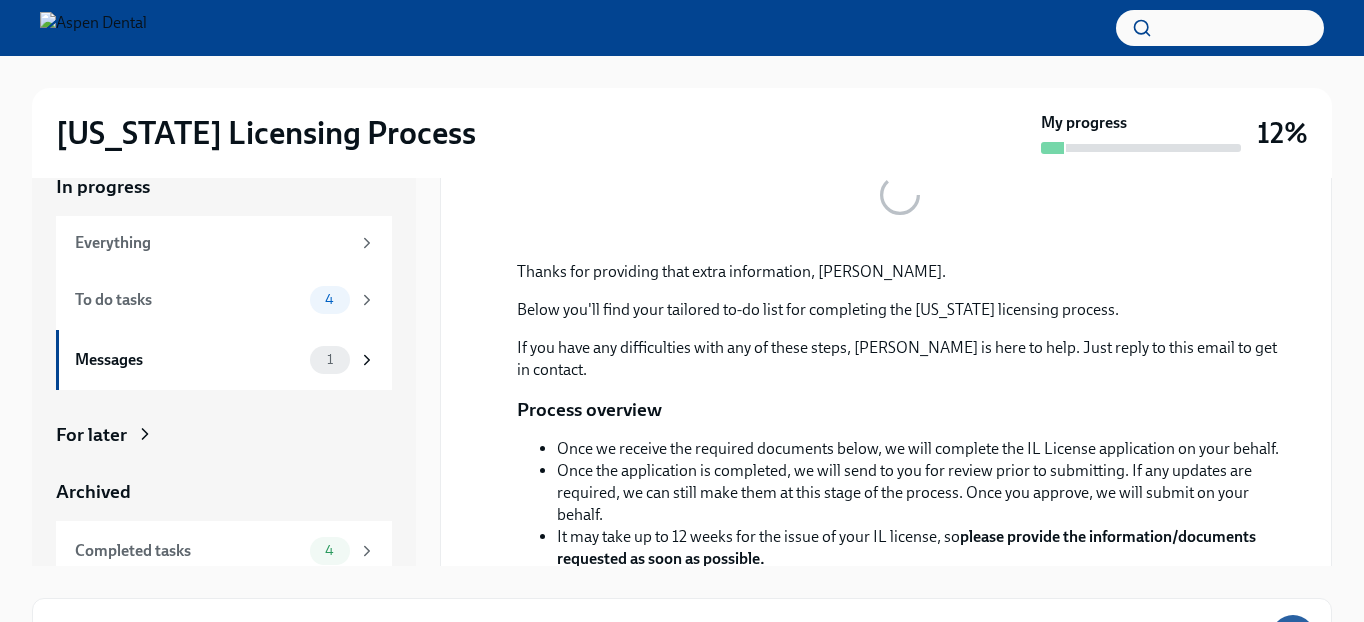 scroll, scrollTop: 386, scrollLeft: 0, axis: vertical 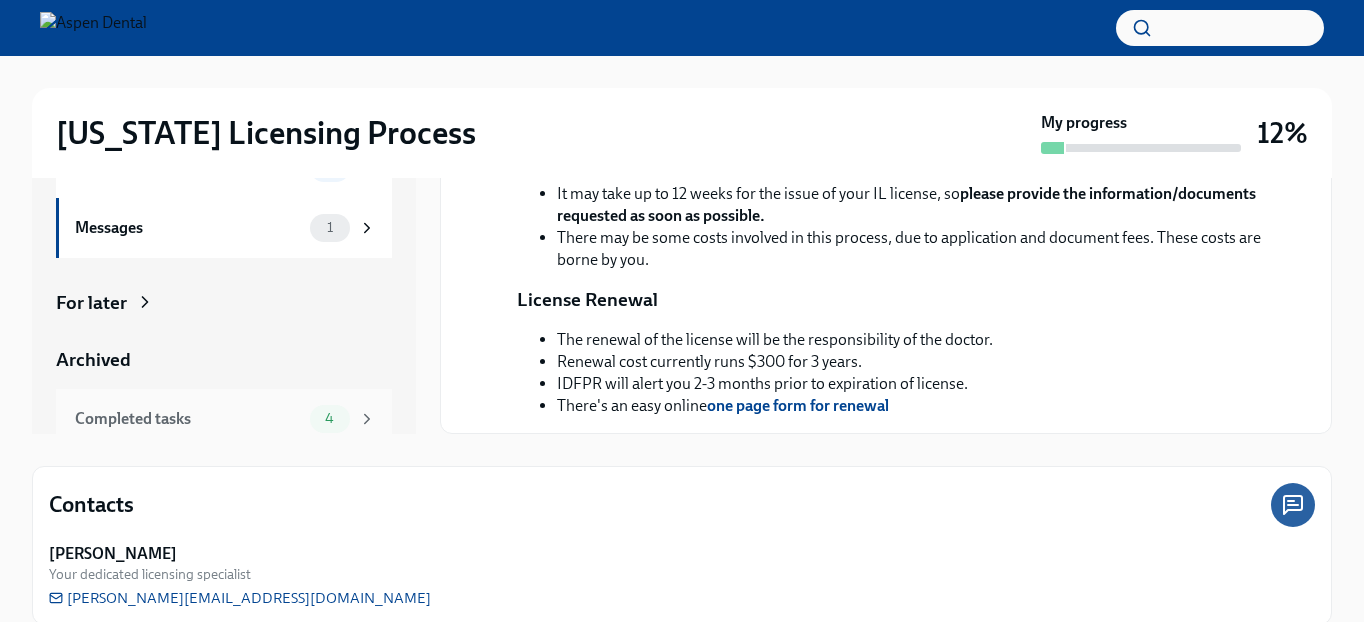 click on "Completed tasks" at bounding box center [188, 419] 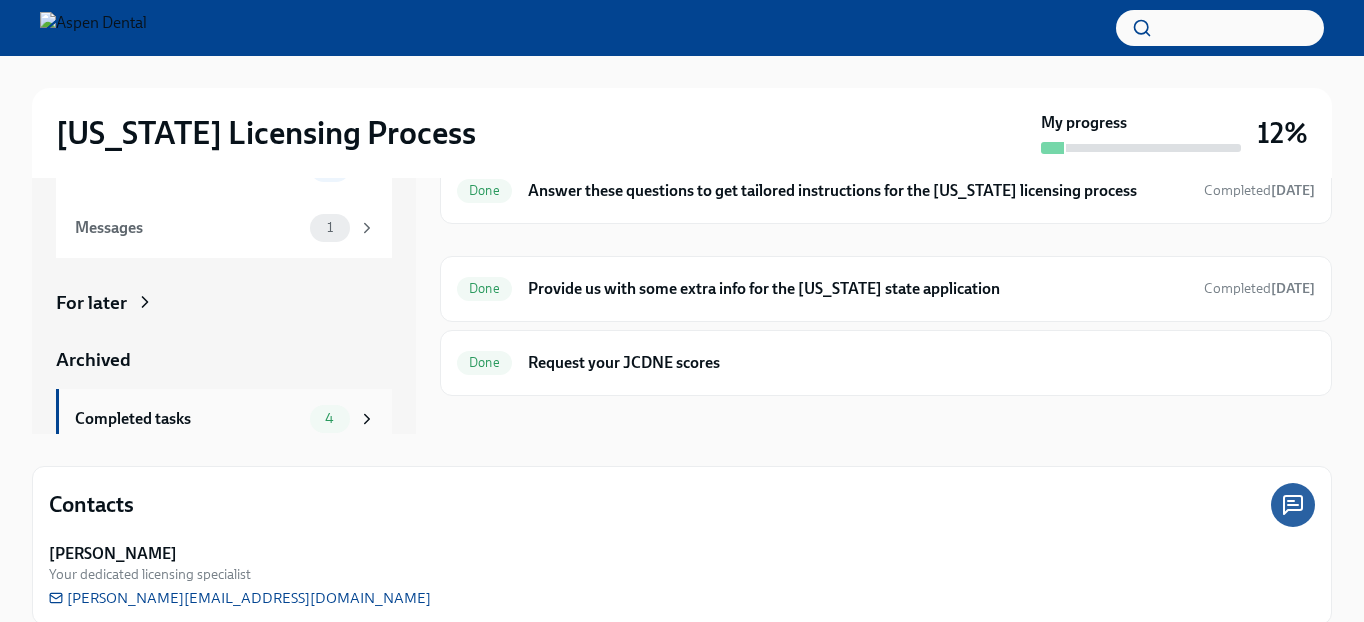 scroll, scrollTop: 0, scrollLeft: 0, axis: both 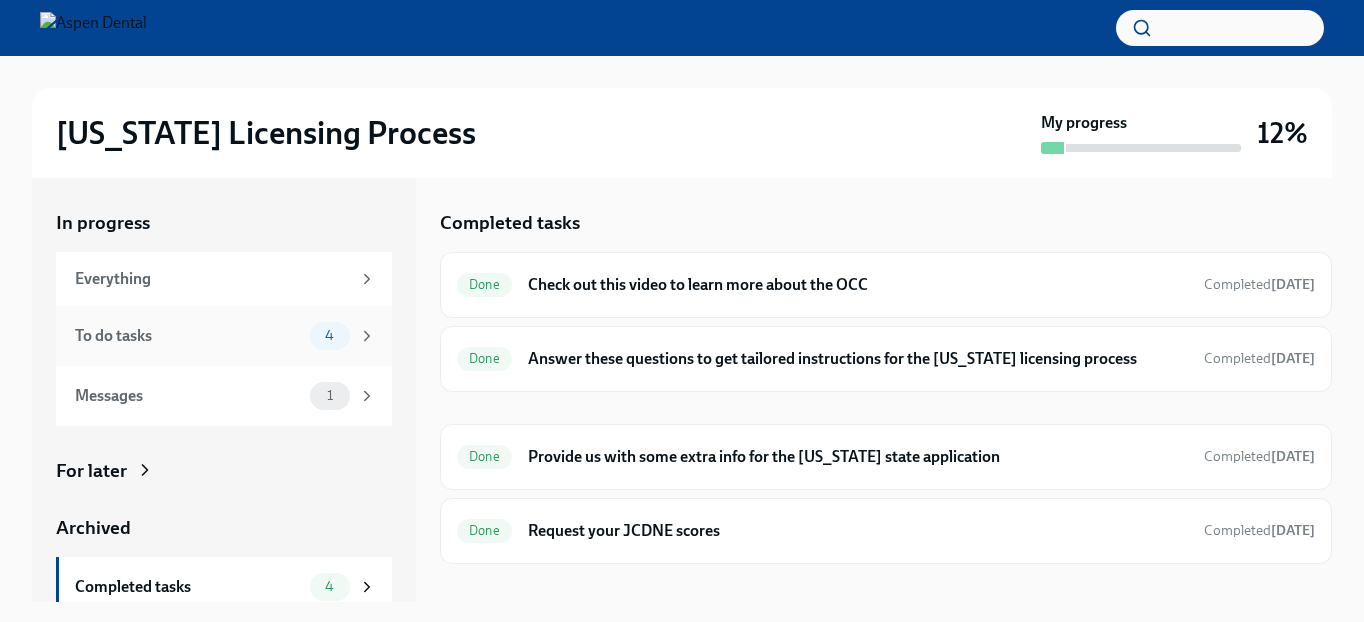 click on "4" at bounding box center (330, 336) 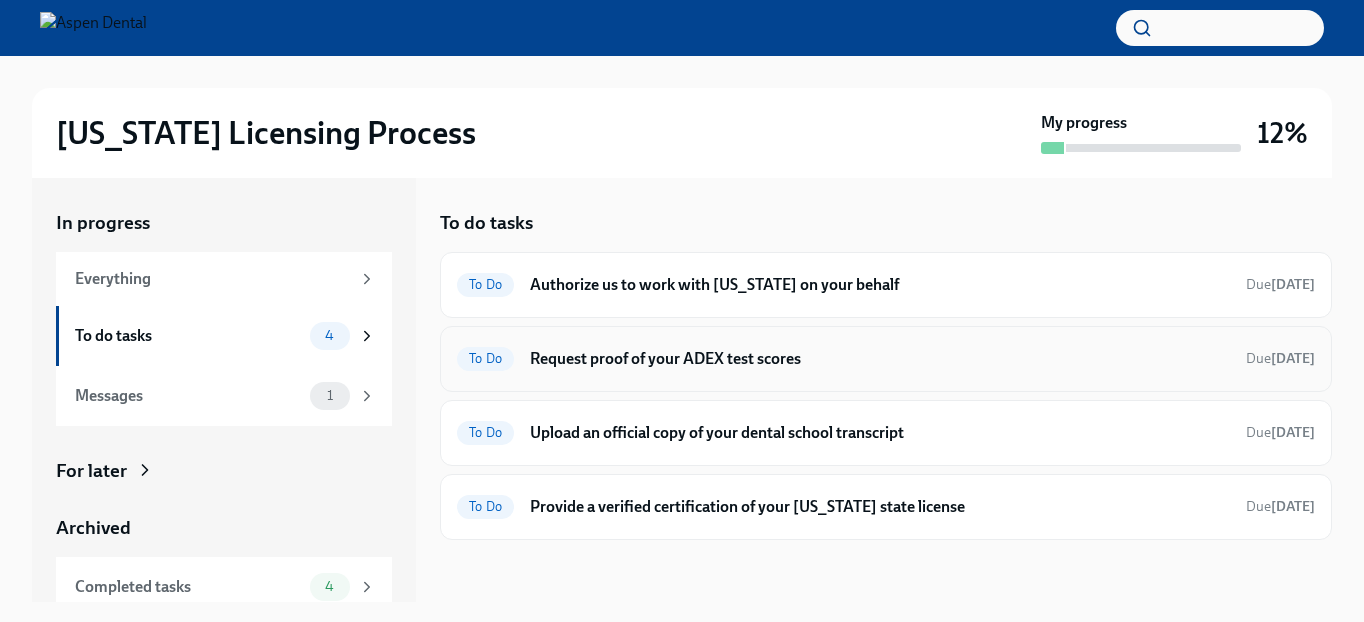 click on "Request proof of your ADEX test scores" at bounding box center (880, 359) 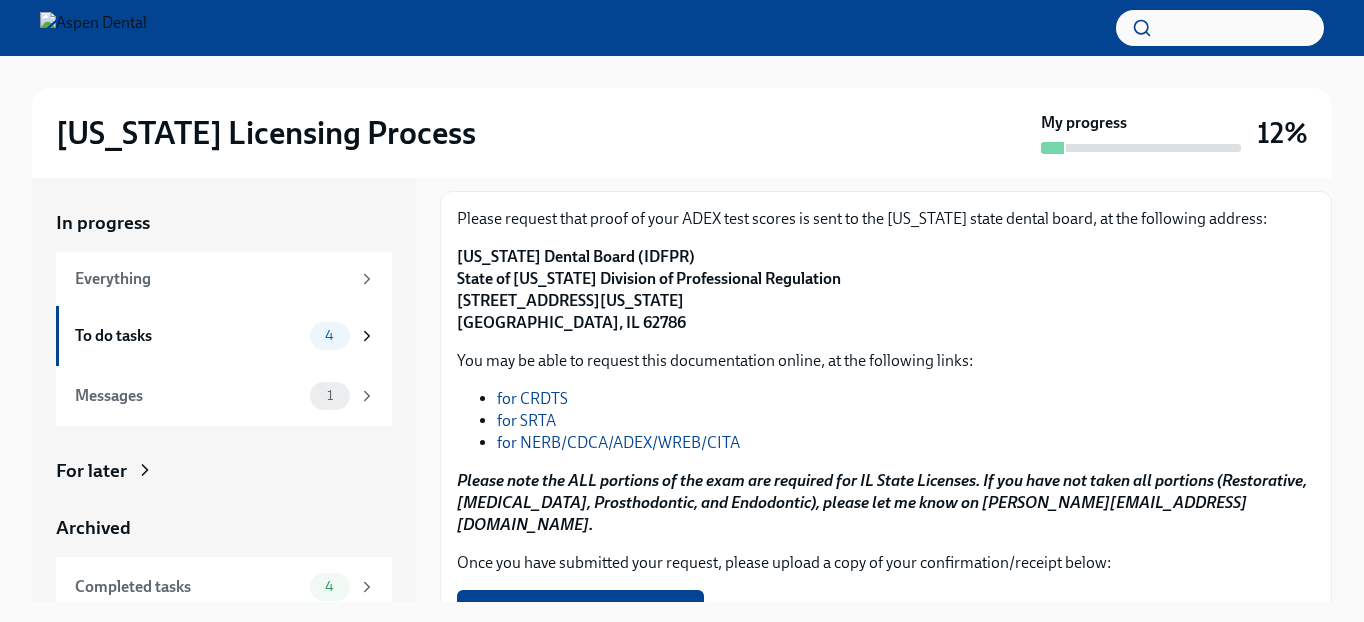 scroll, scrollTop: 181, scrollLeft: 0, axis: vertical 